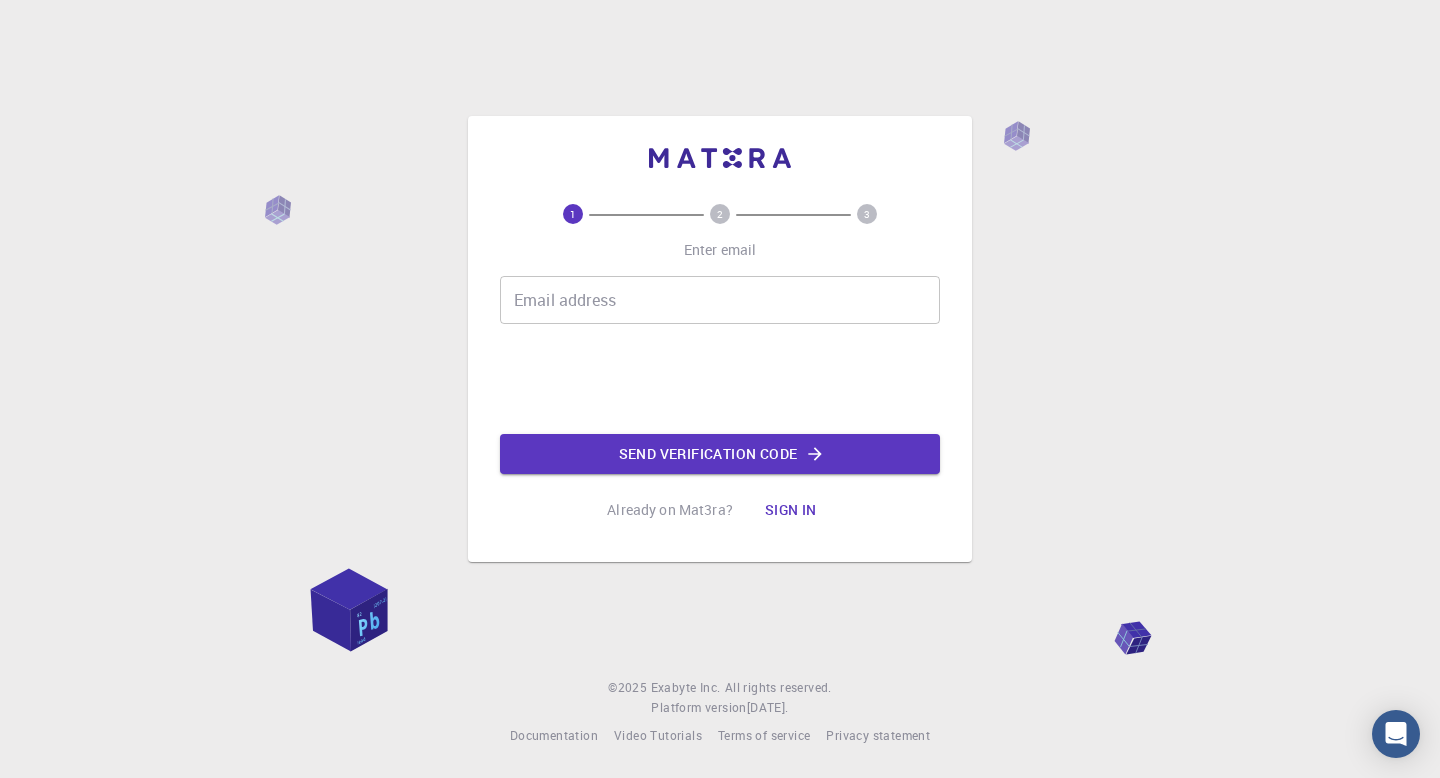 scroll, scrollTop: 0, scrollLeft: 0, axis: both 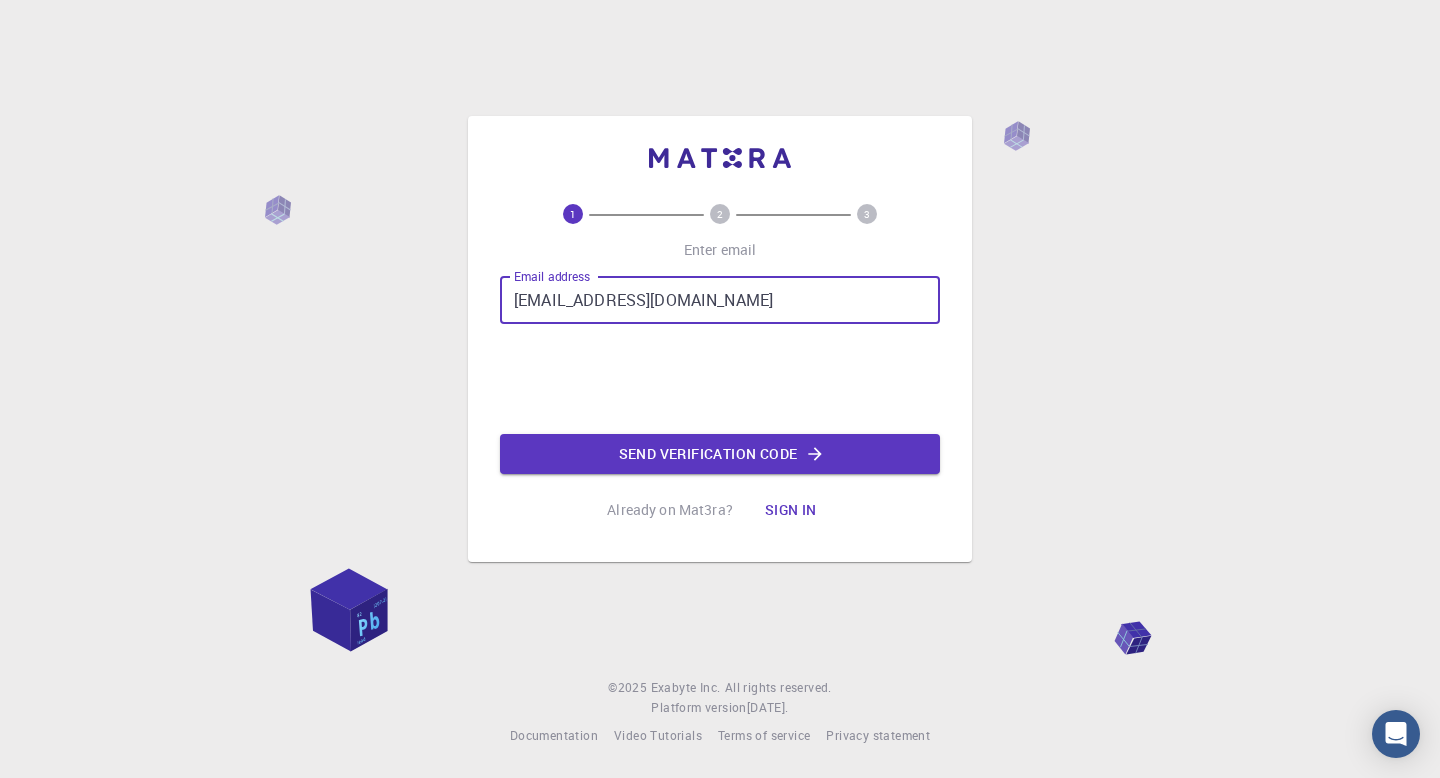 drag, startPoint x: 543, startPoint y: 305, endPoint x: 503, endPoint y: 305, distance: 40 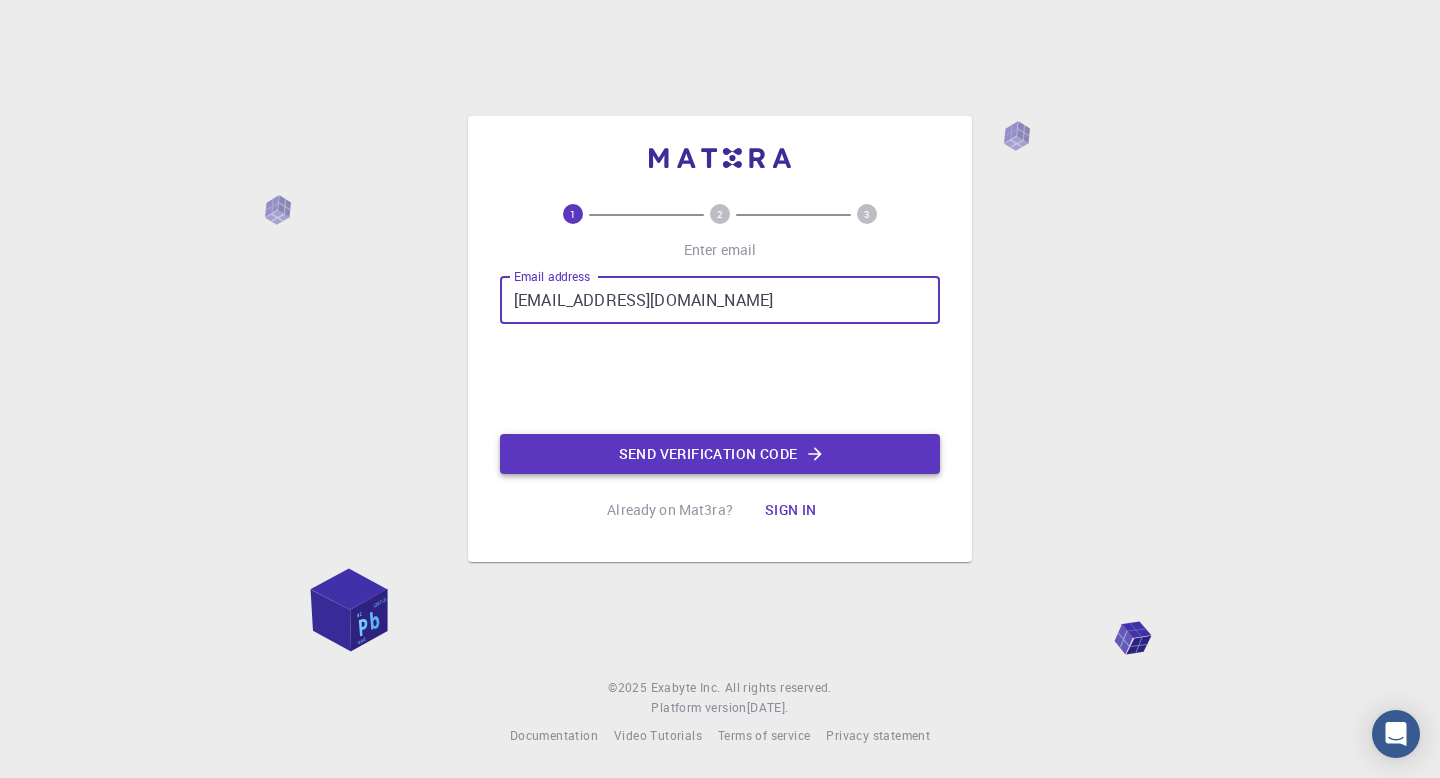 type on "test1@gmail.com" 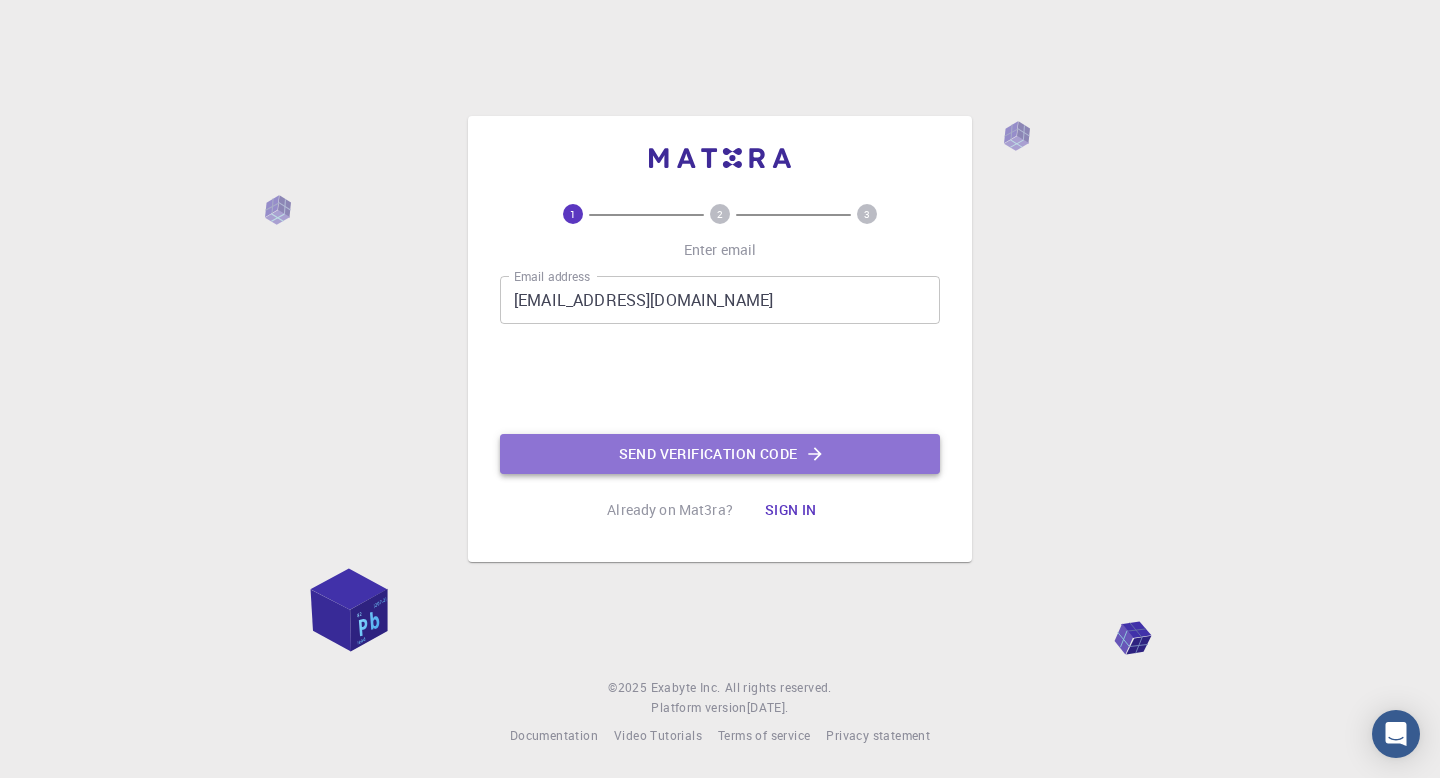 click on "Send verification code" 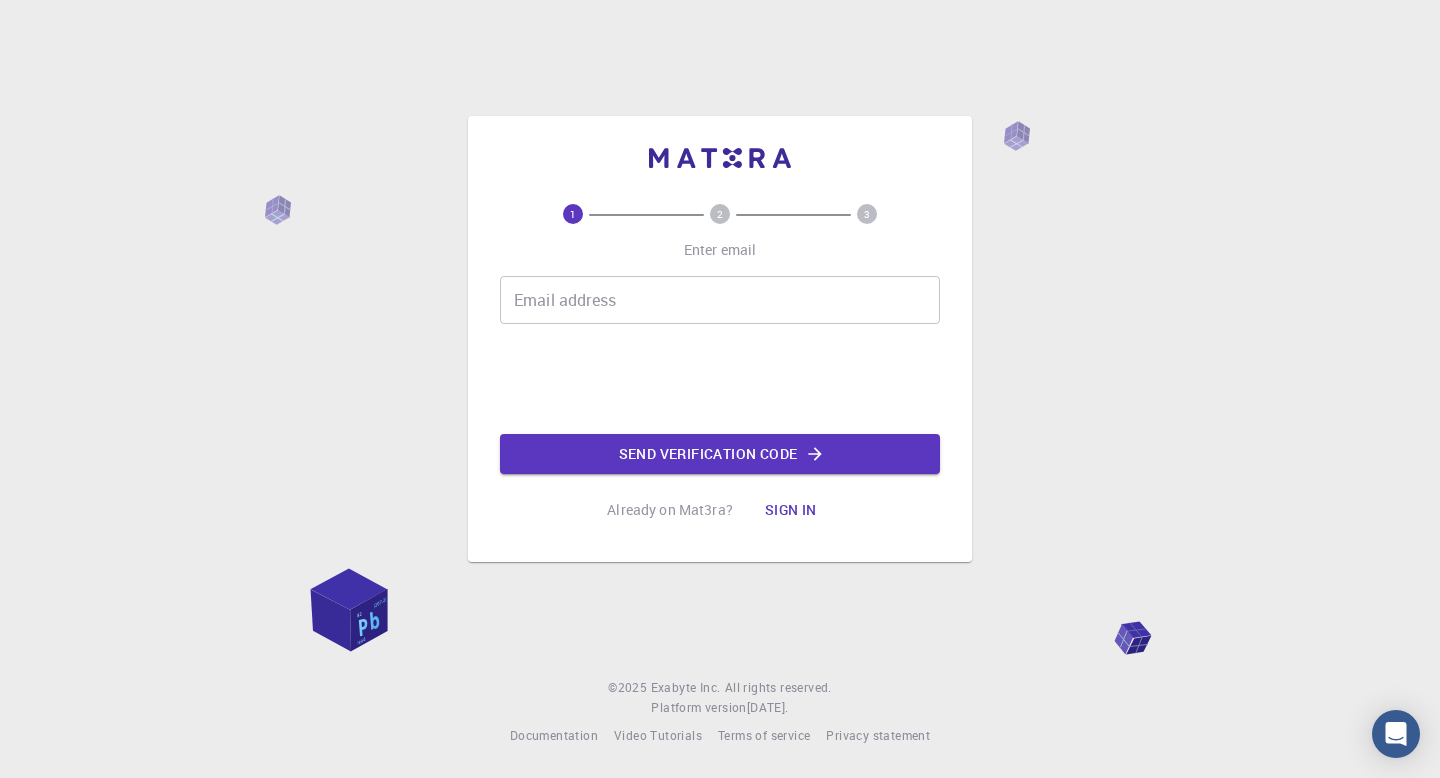 scroll, scrollTop: 0, scrollLeft: 0, axis: both 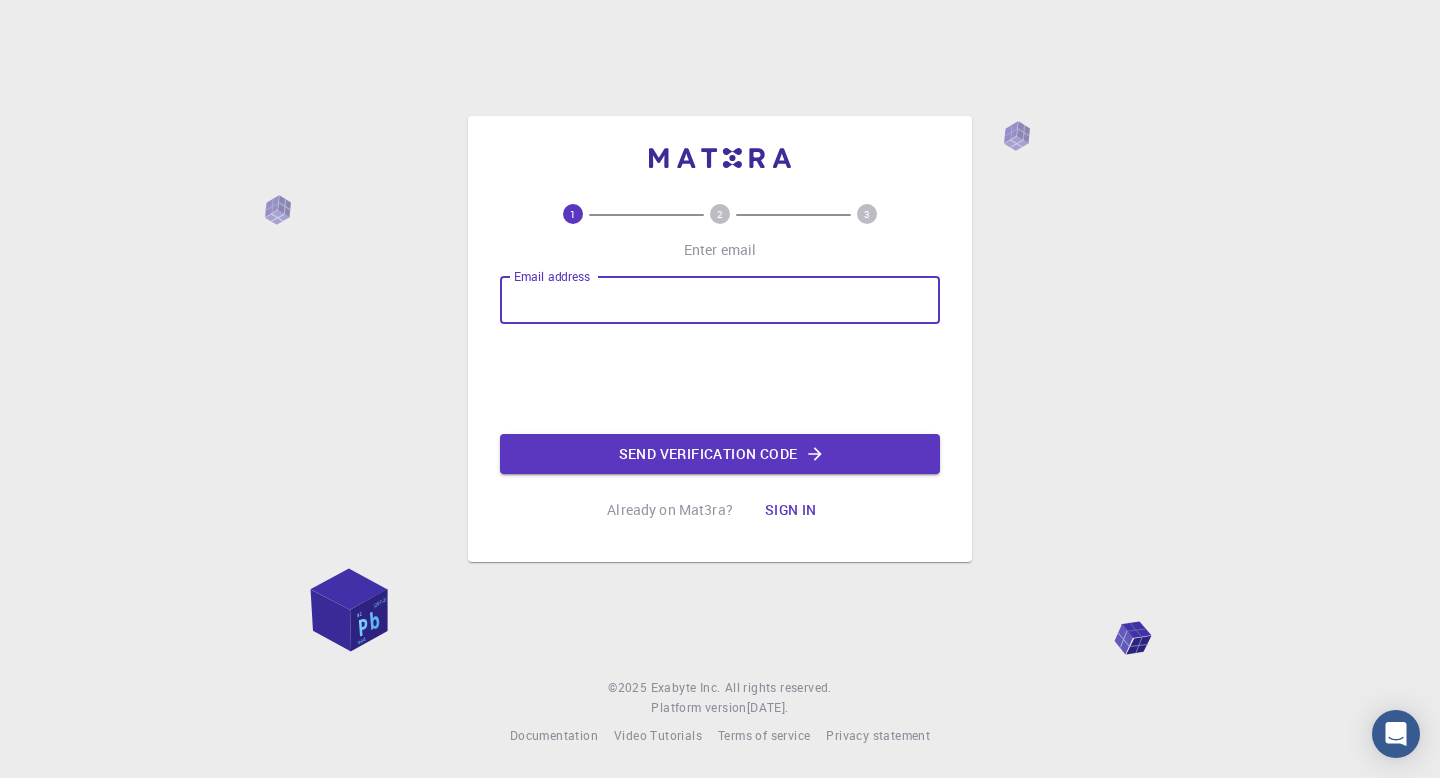 click on "Email address" at bounding box center (720, 300) 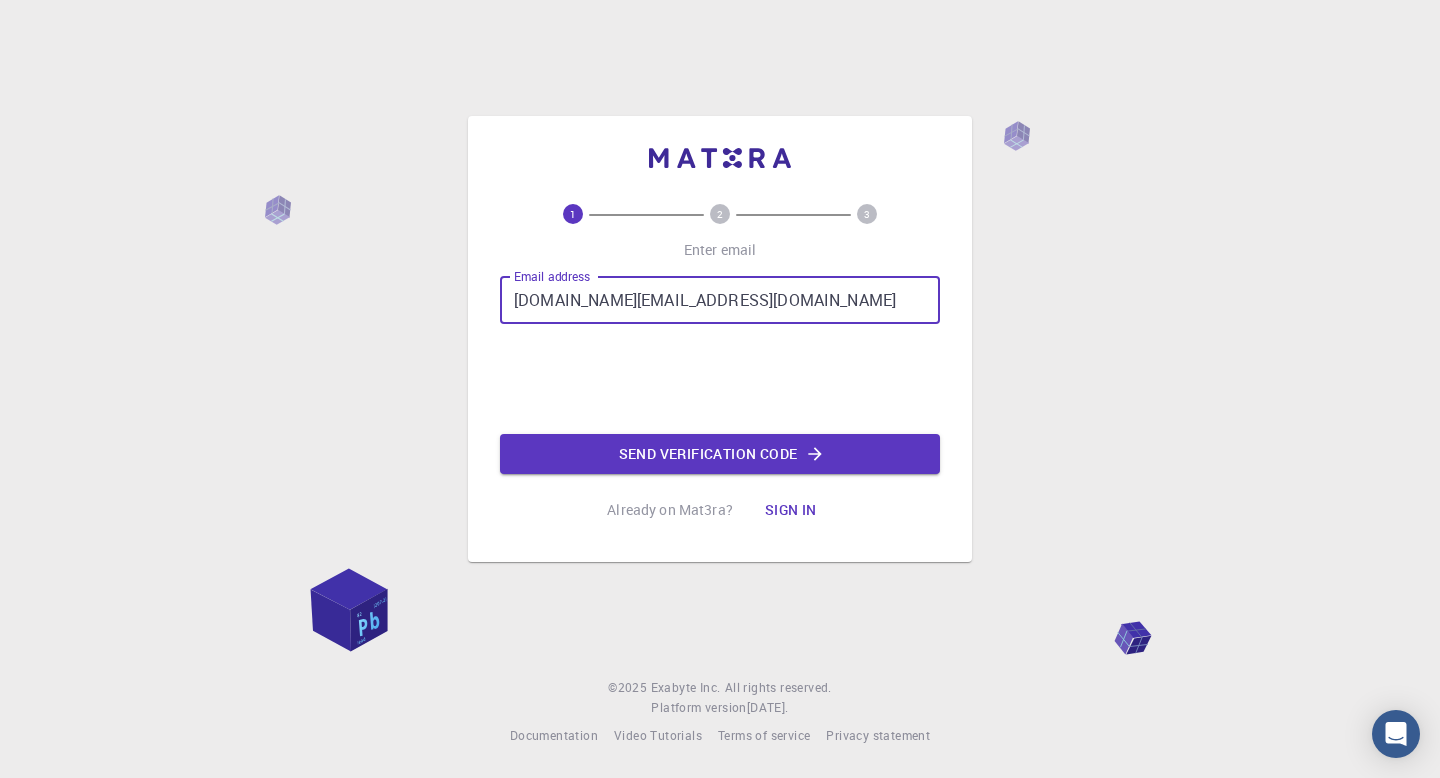 type on "[DOMAIN_NAME][EMAIL_ADDRESS][DOMAIN_NAME]" 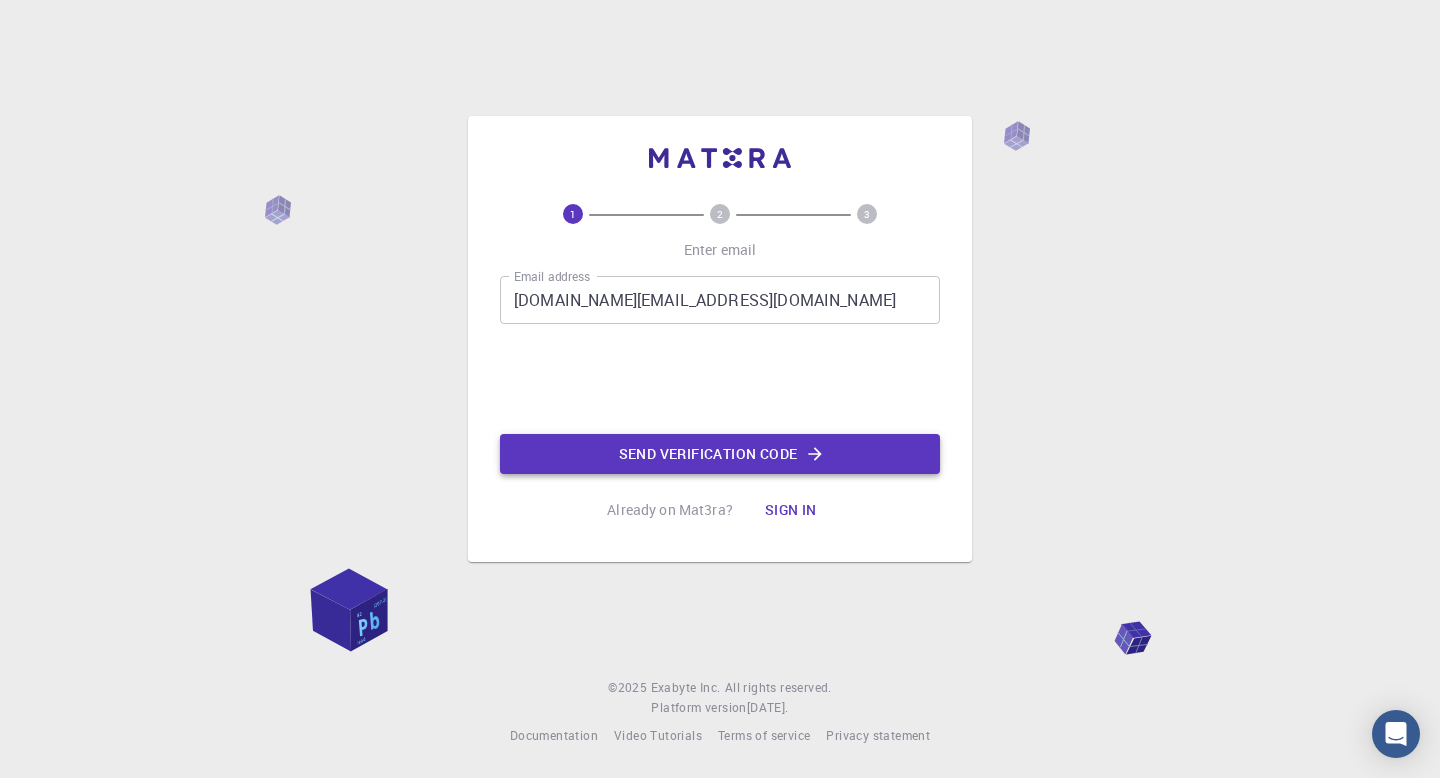 click on "Send verification code" 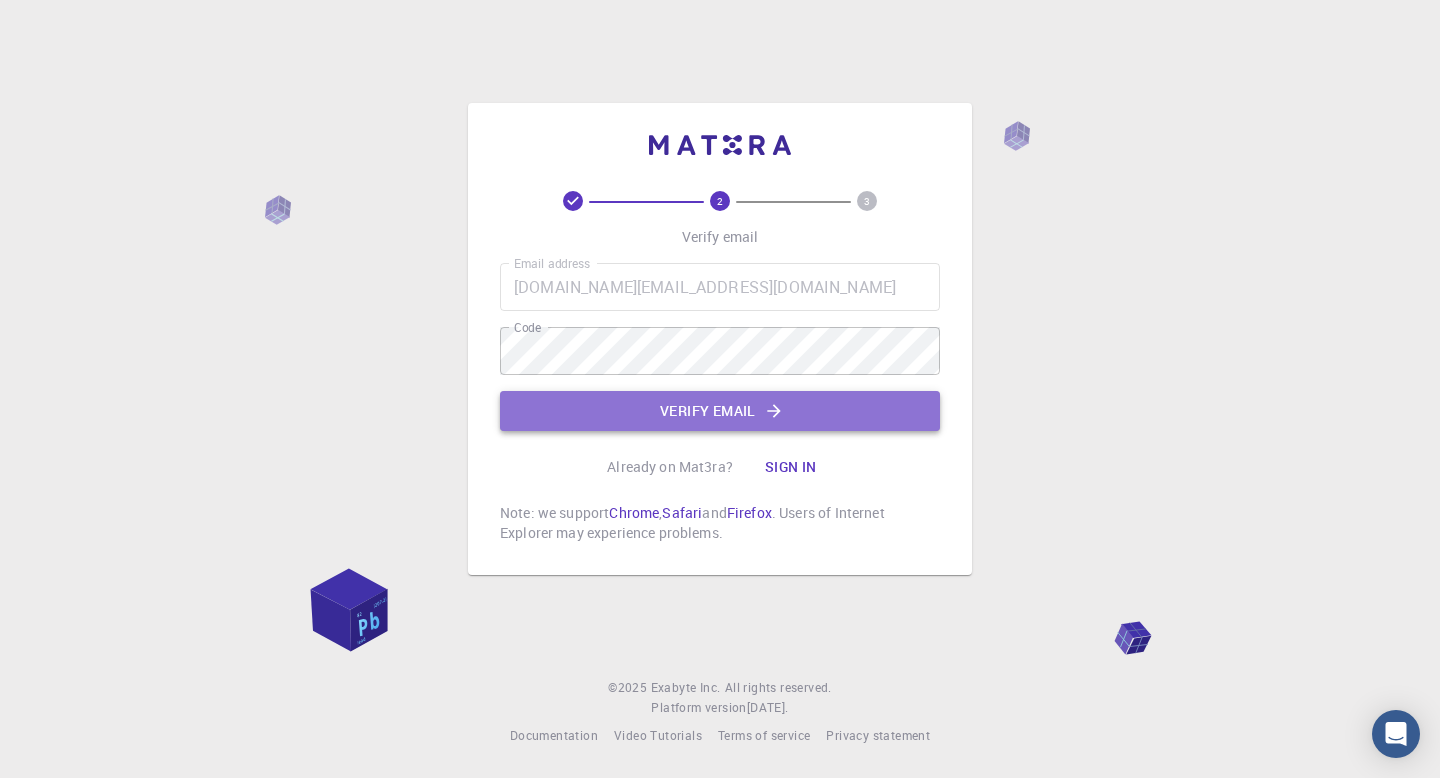 click on "Verify email" 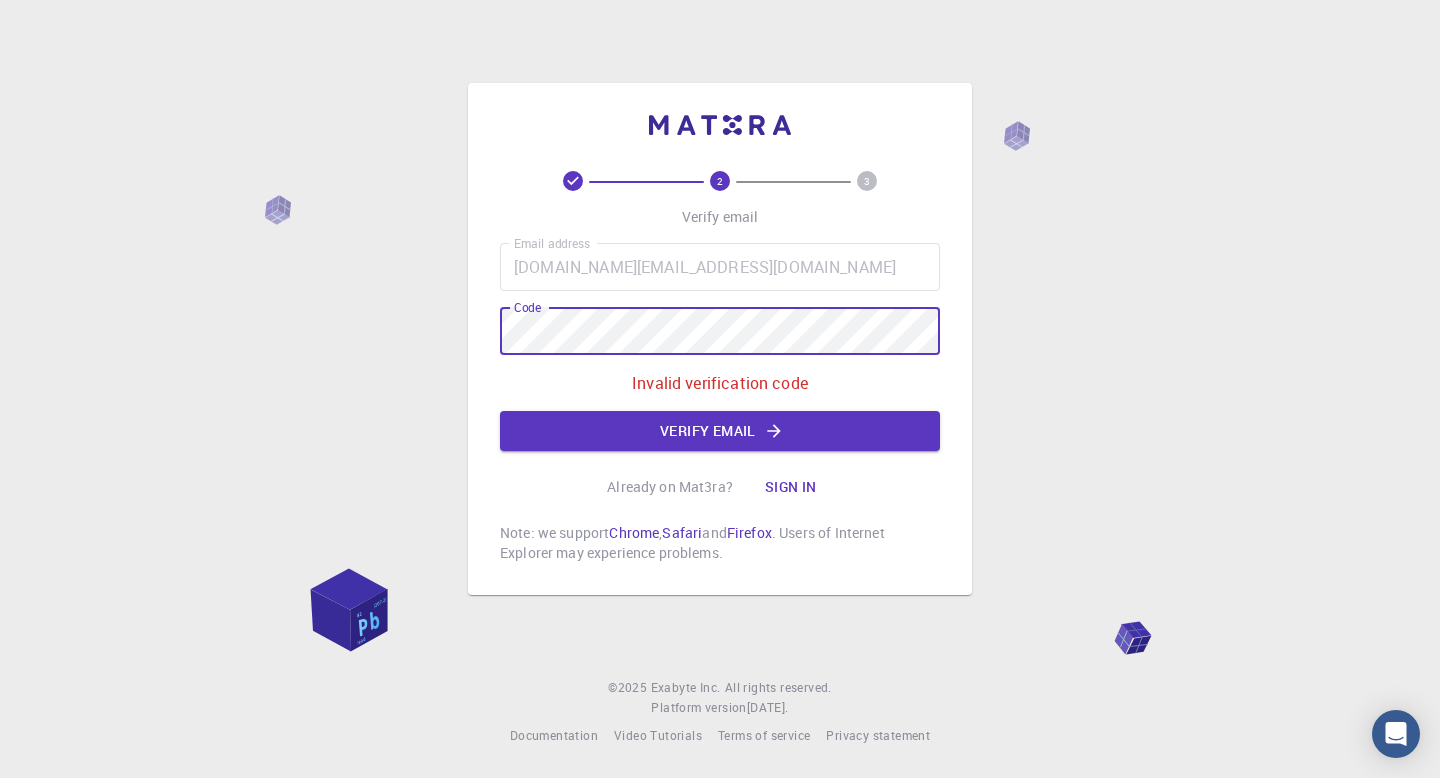 click on "2 3 Verify email Email address growth.hub.here@gmail.com Email address Code Code Invalid verification code Verify email Already on Mat3ra? Sign in Note: we support  Chrome ,  Safari  and  Firefox . Users of Internet Explorer may experience problems." at bounding box center (720, 339) 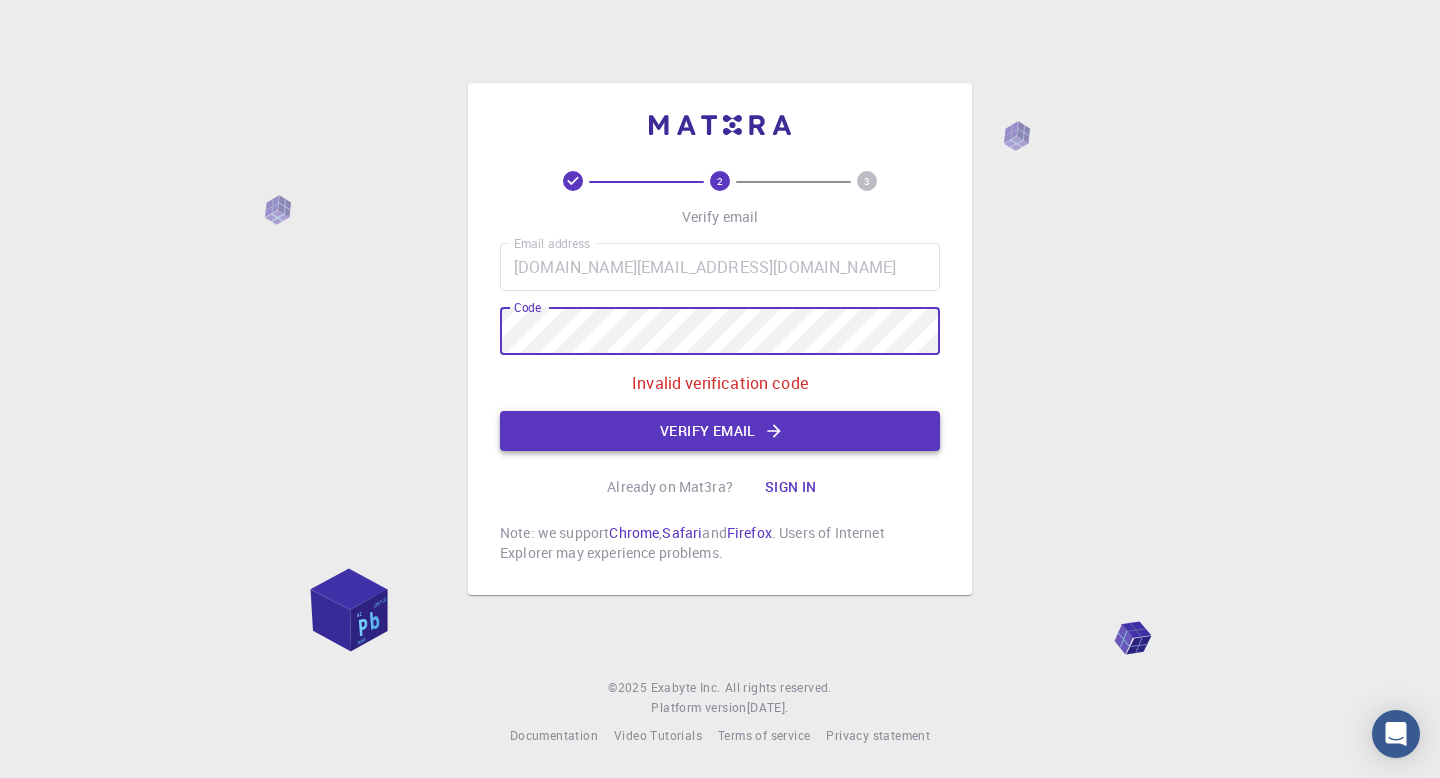 click on "Verify email" at bounding box center (720, 431) 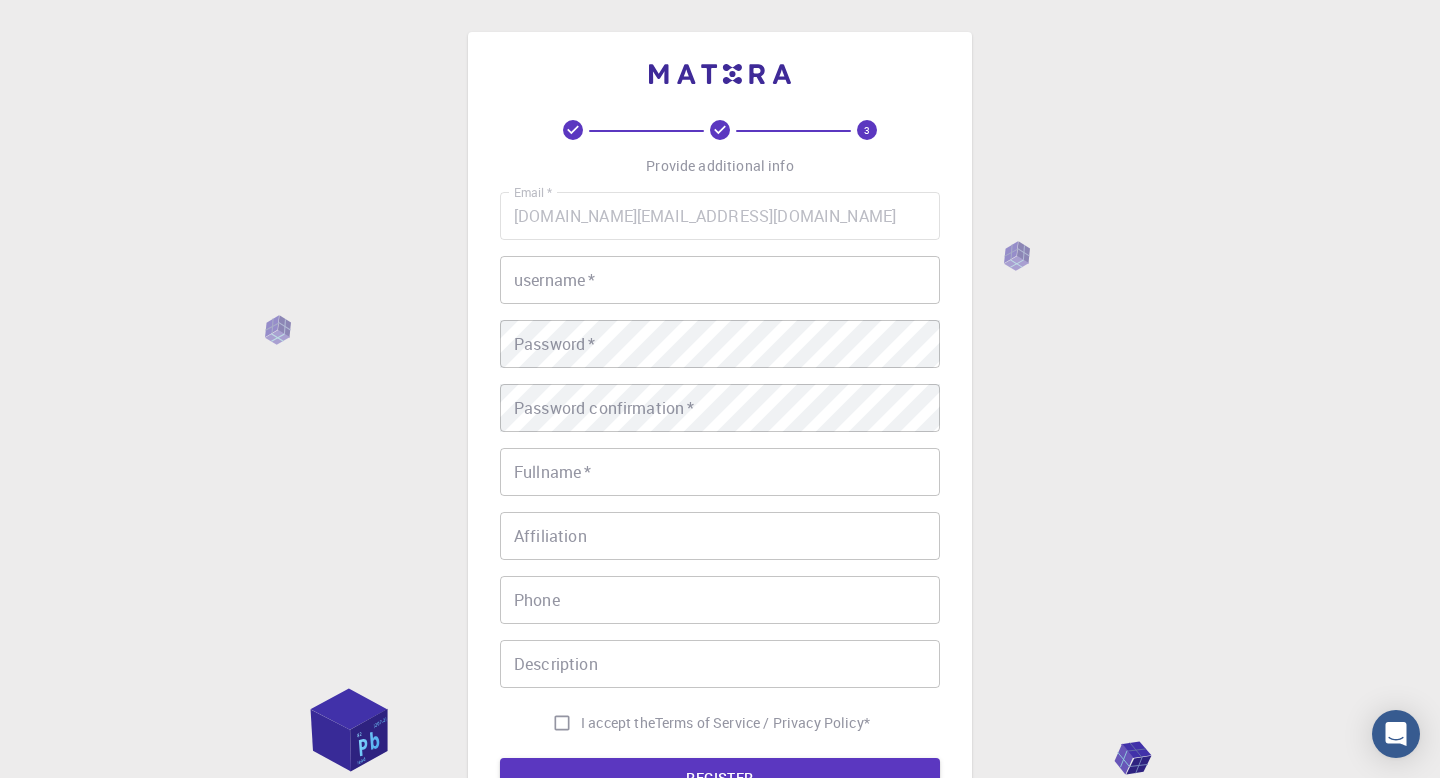 click on "username   *" at bounding box center [720, 280] 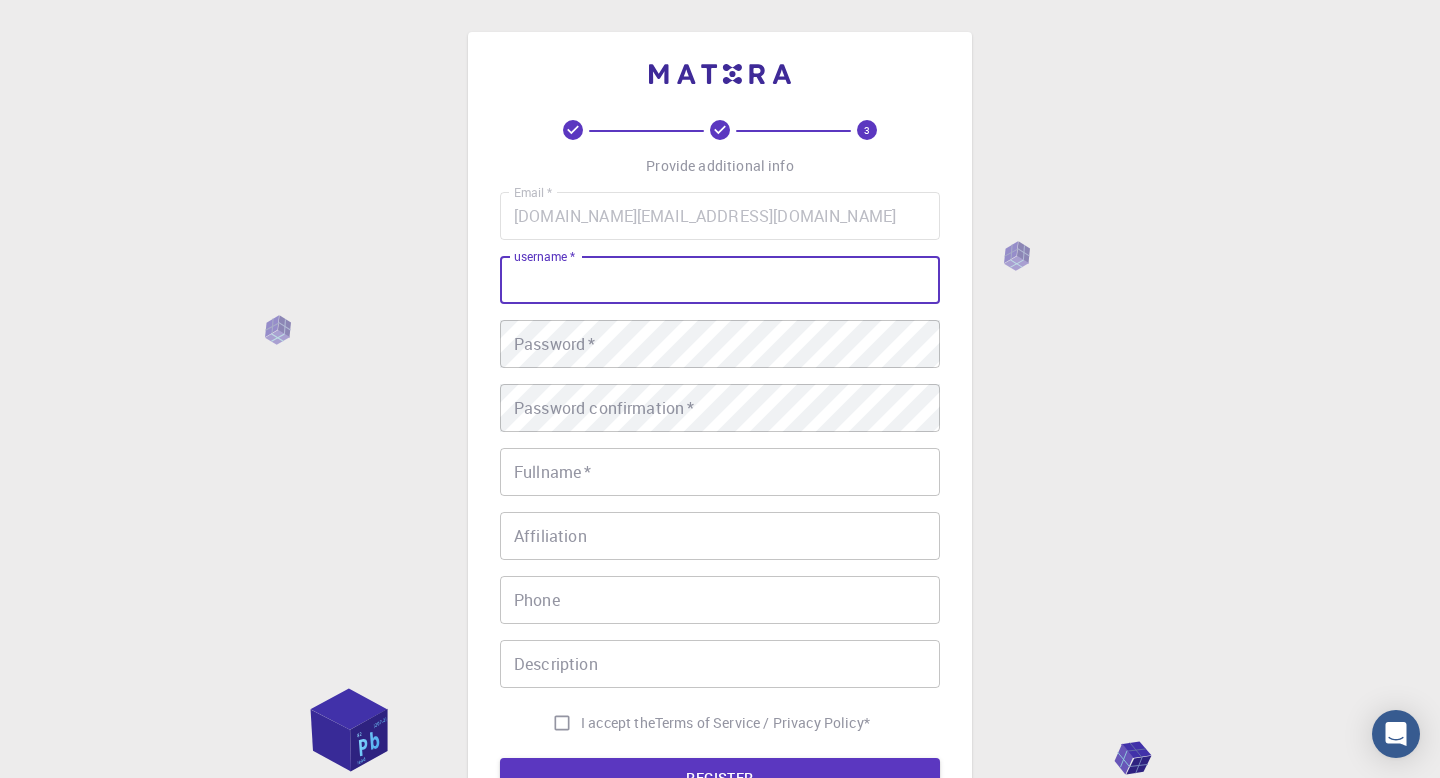 click on "username   *" at bounding box center [720, 280] 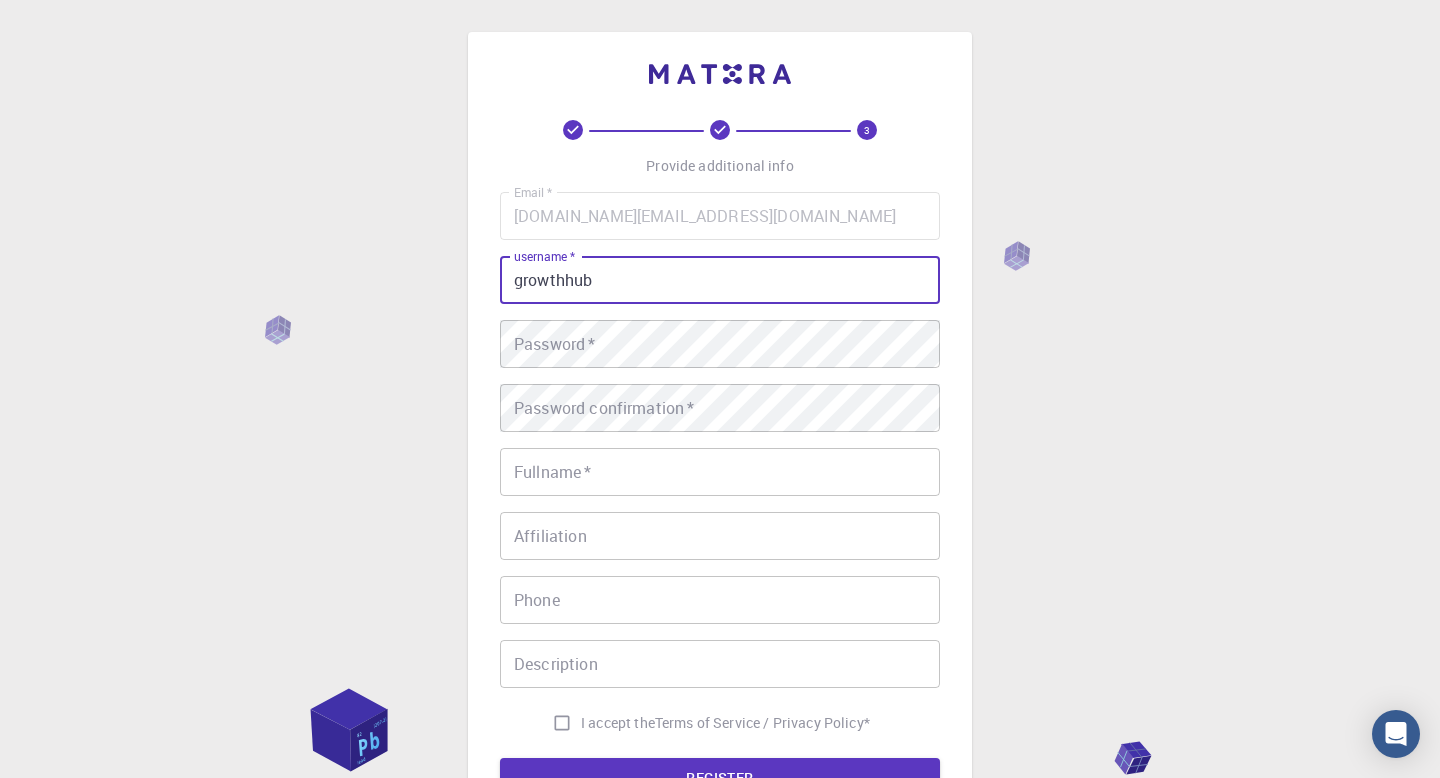 type on "growthhub" 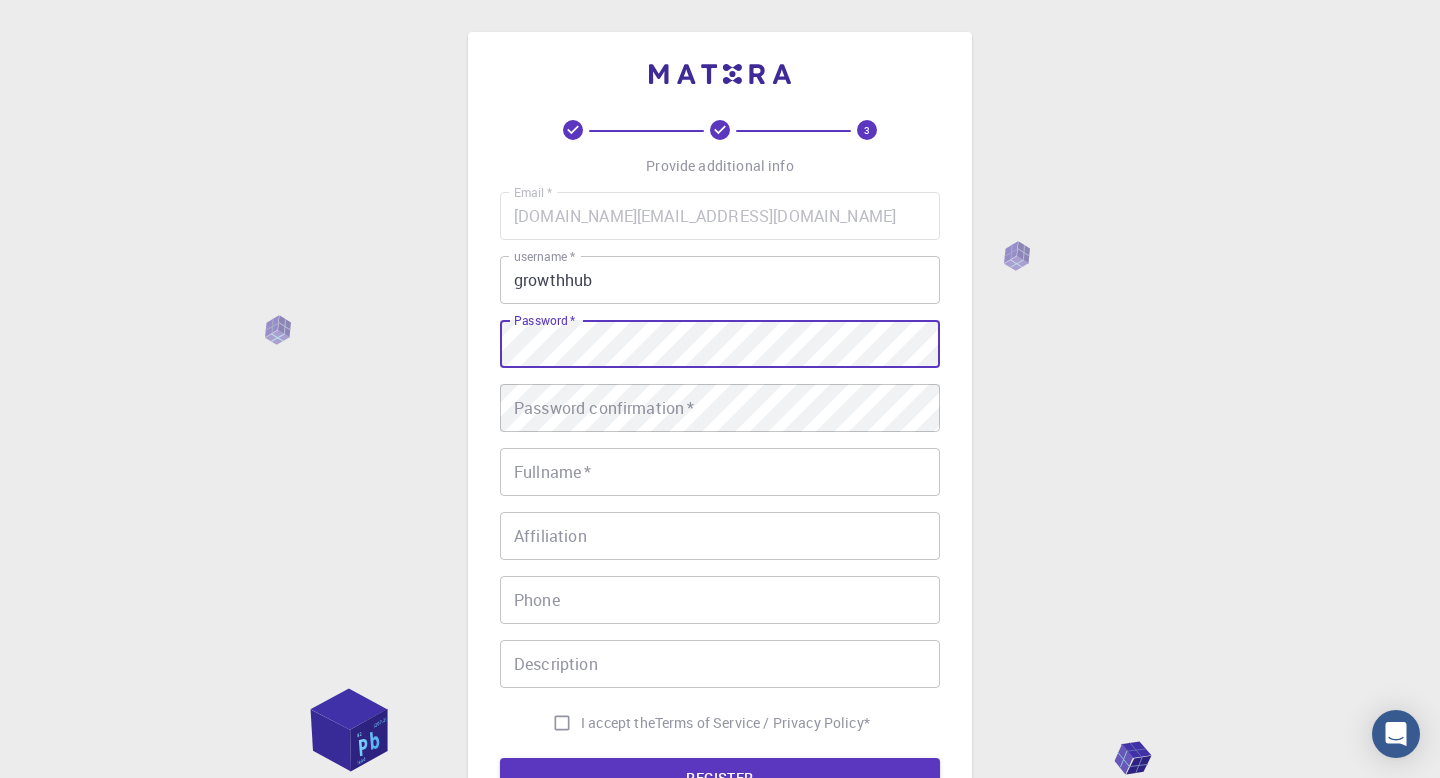 click on "Password   * Password   *" at bounding box center (720, 344) 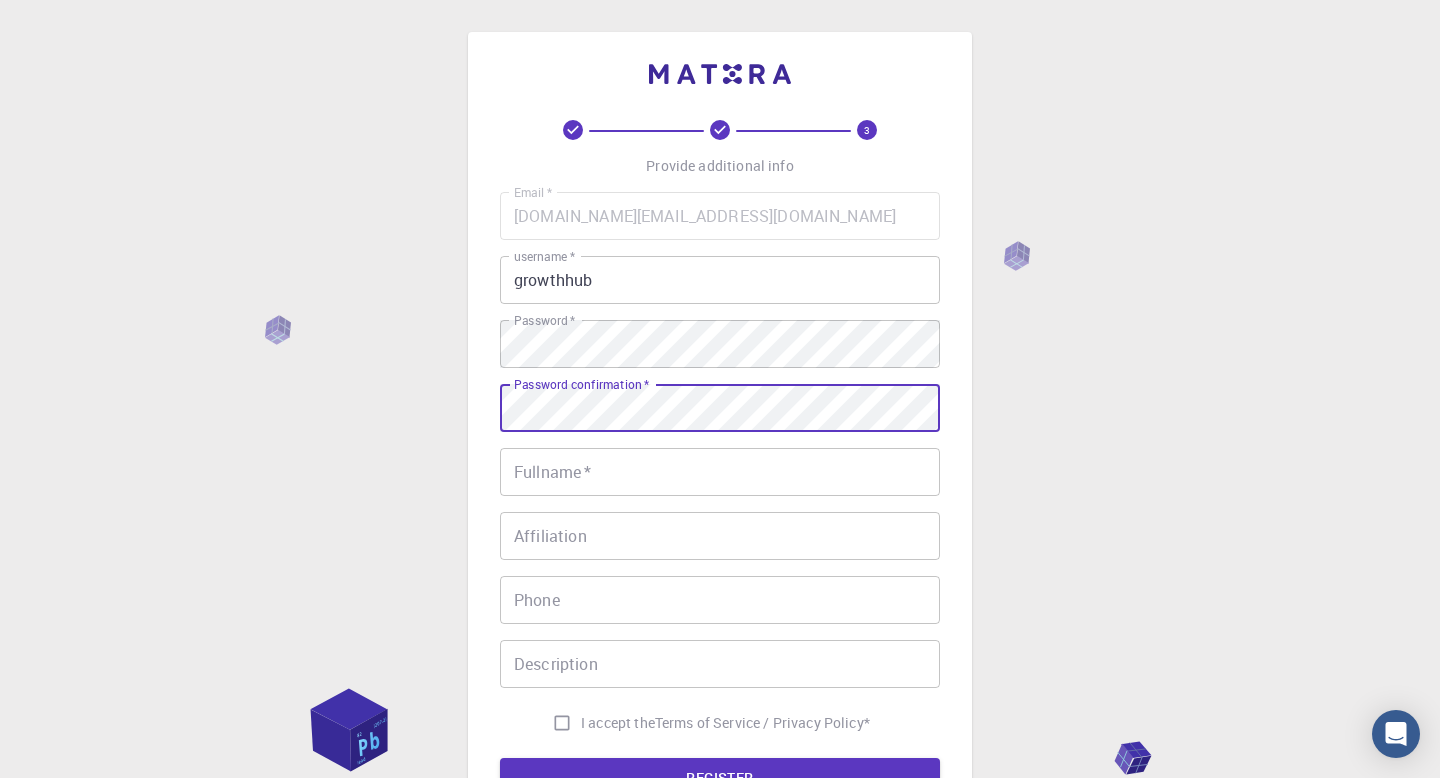 click on "Password confirmation   * Password confirmation   *" at bounding box center [720, 408] 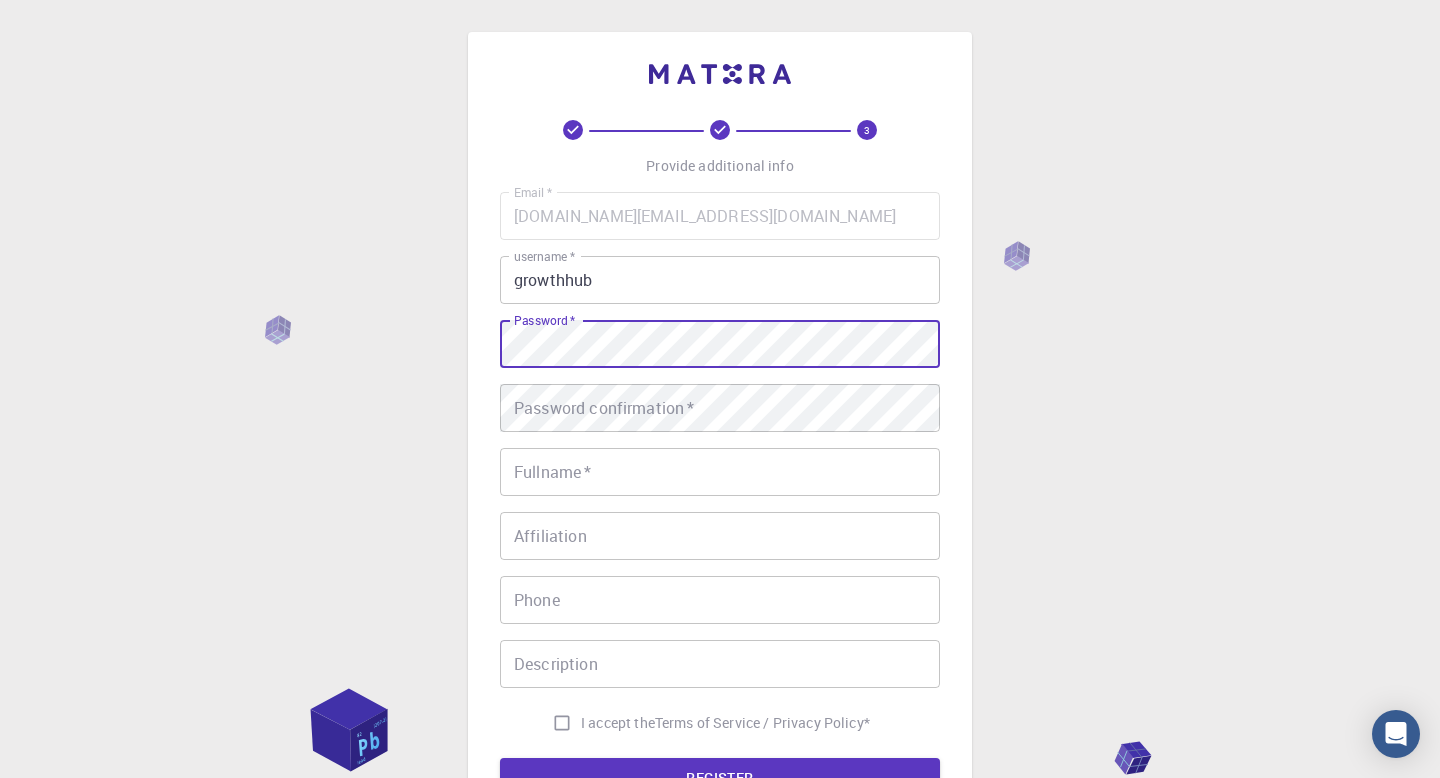 click on "3 Provide additional info Email   * growth.hub.here@gmail.com Email   * username   * growthhub username   * Password   * Password   * Password confirmation   * Password confirmation   * Fullname   * Fullname   * Affiliation Affiliation Phone Phone Description Description I accept the  Terms of Service / Privacy Policy  * REGISTER Already on Mat3ra? Sign in ©  2025   Exabyte Inc.   All rights reserved. Platform version  2025.7.24 . Documentation Video Tutorials Terms of service Privacy statement" at bounding box center (720, 509) 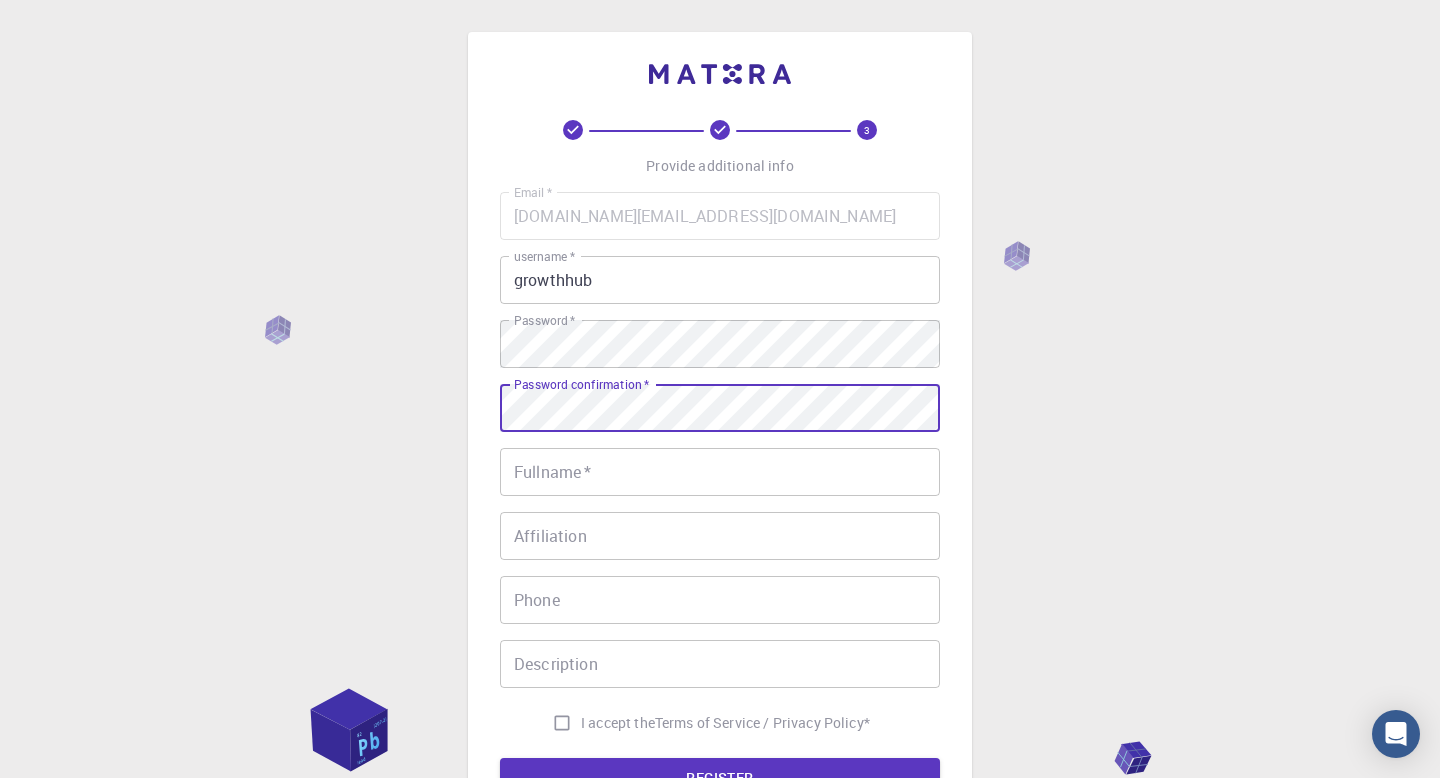 click on "Password confirmation   * Password confirmation   *" at bounding box center [720, 408] 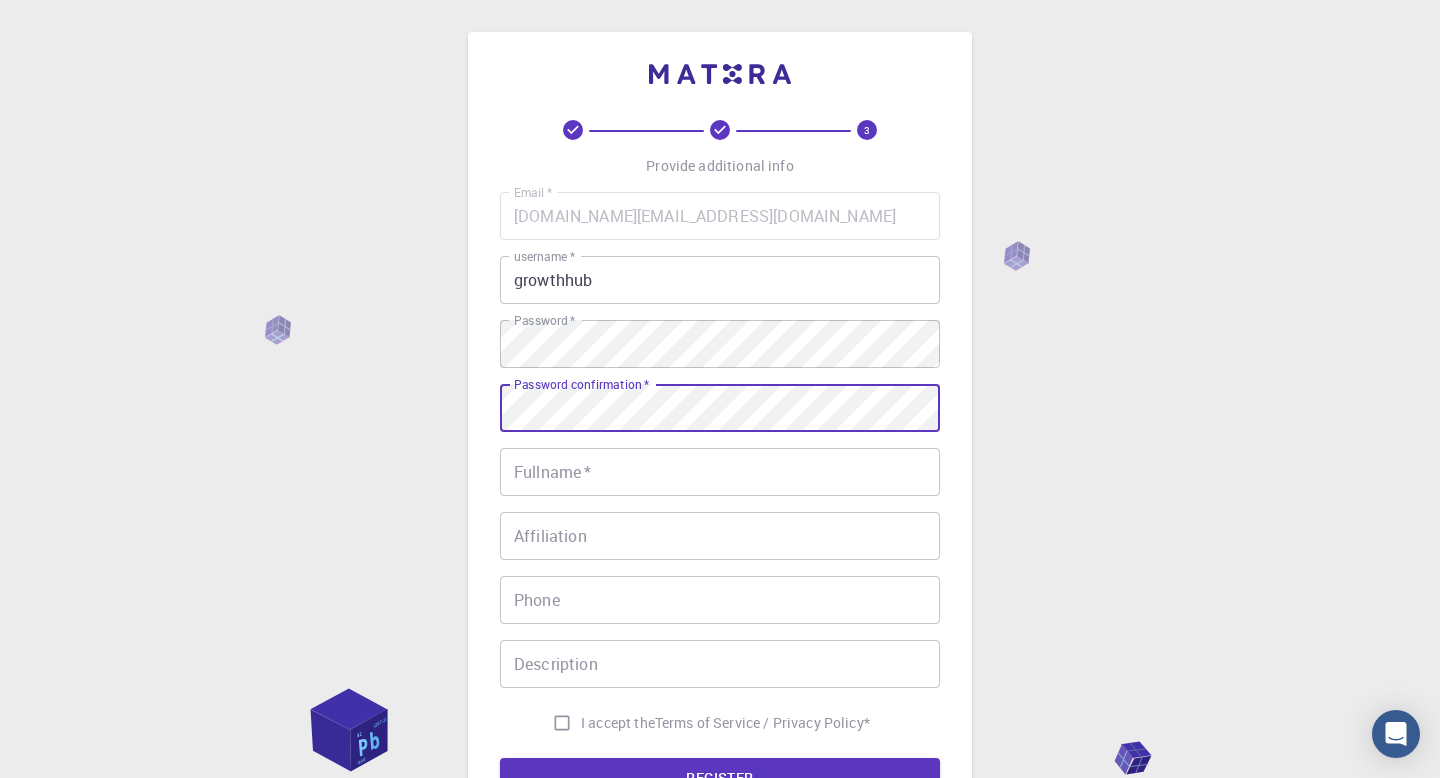 click on "3 Provide additional info Email   * growth.hub.here@gmail.com Email   * username   * growthhub username   * Password   * Password   * Password confirmation   * Password confirmation   * Fullname   * Fullname   * Affiliation Affiliation Phone Phone Description Description I accept the  Terms of Service / Privacy Policy  * REGISTER Already on Mat3ra? Sign in ©  2025   Exabyte Inc.   All rights reserved. Platform version  2025.7.24 . Documentation Video Tutorials Terms of service Privacy statement" at bounding box center [720, 509] 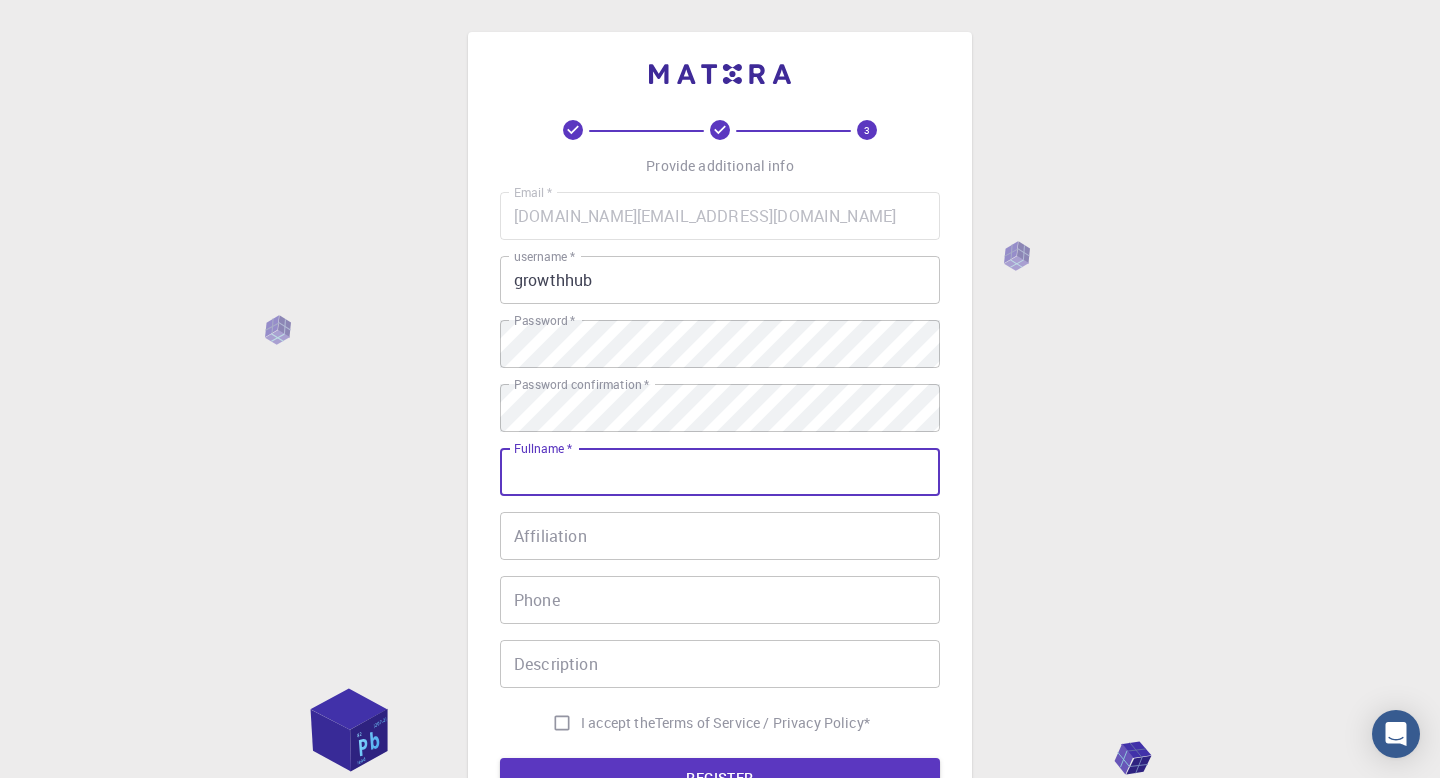 click on "Fullname   *" at bounding box center [720, 472] 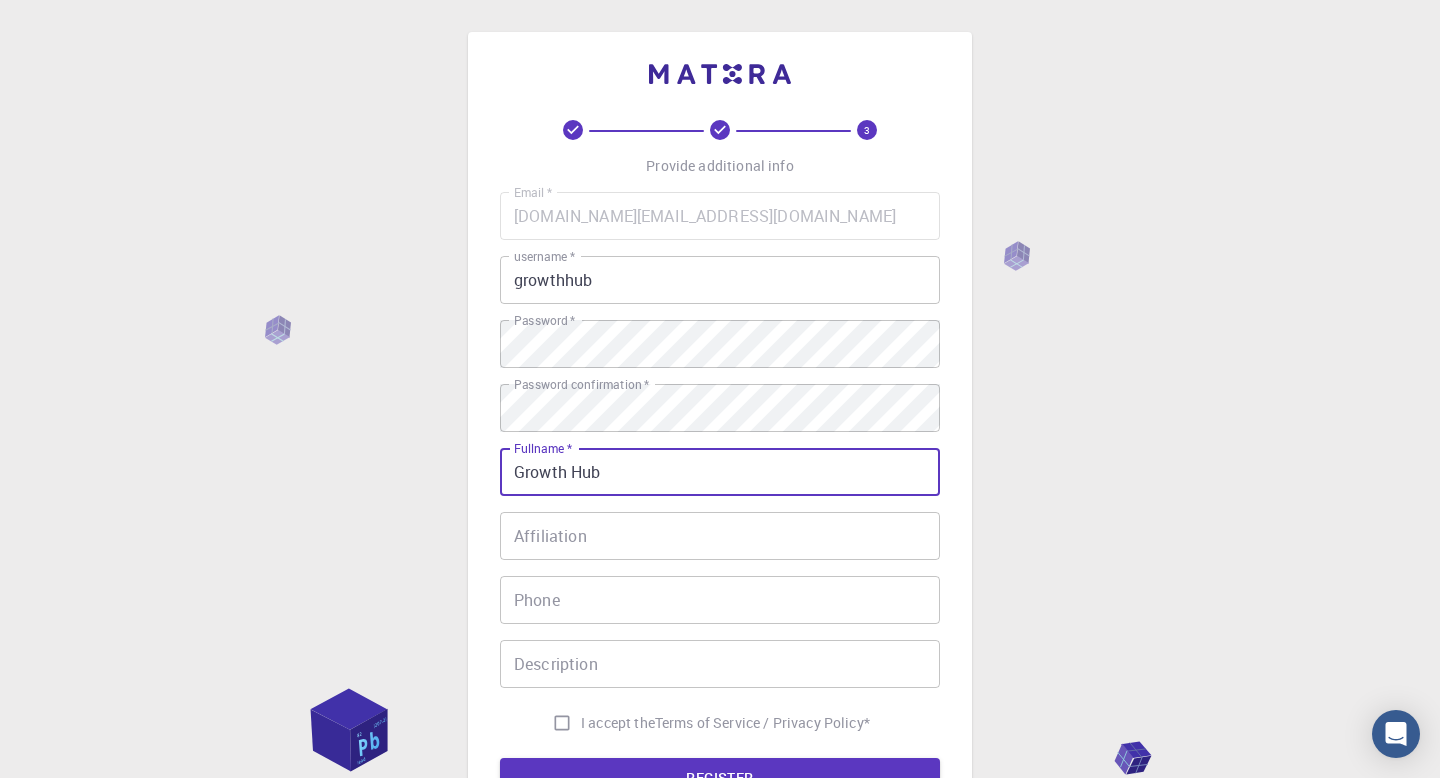 type on "Growth Hub" 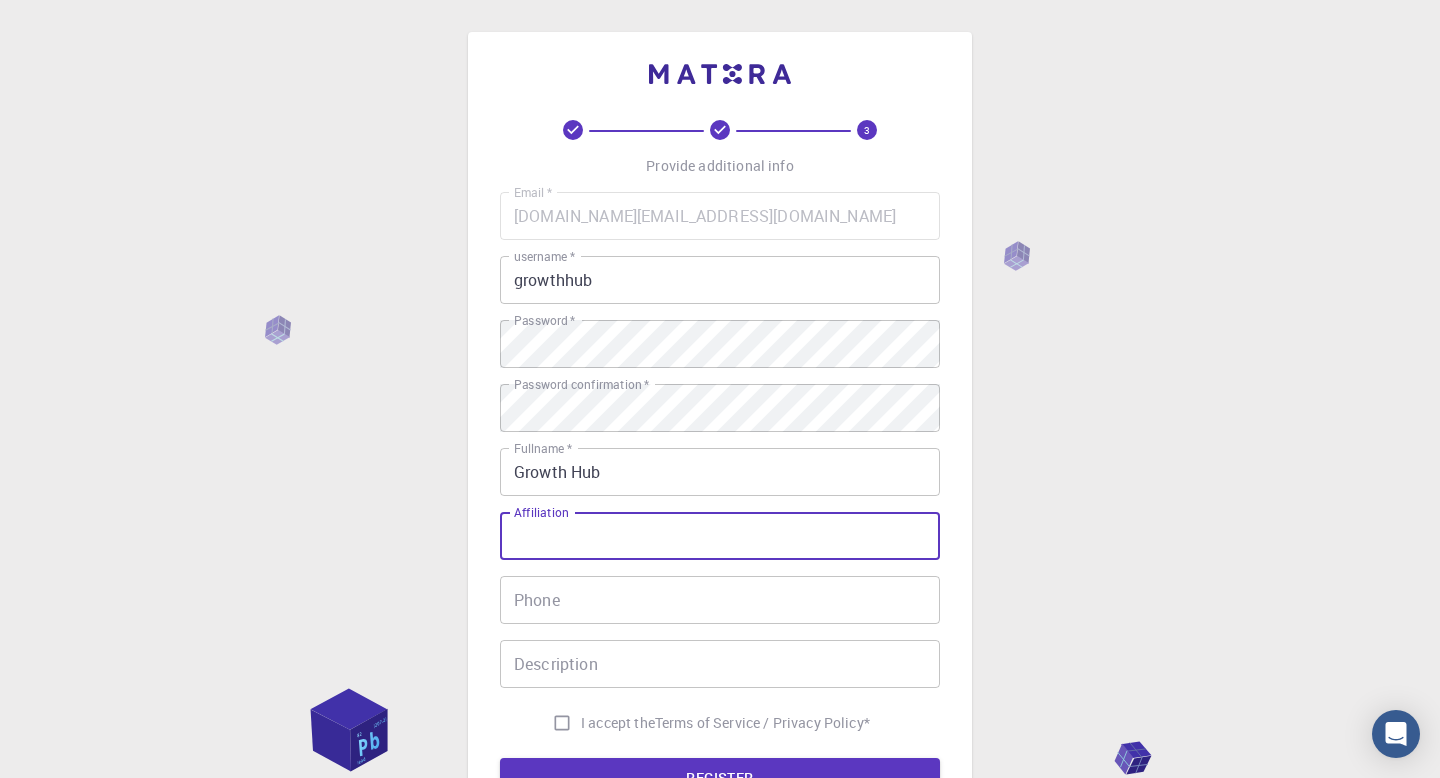 click on "3 Provide additional info Email   * growth.hub.here@gmail.com Email   * username   * growthhub username   * Password   * Password   * Password confirmation   * Password confirmation   * Fullname   * Growth Hub Fullname   * Affiliation Affiliation Phone Phone Description Description I accept the  Terms of Service / Privacy Policy  * REGISTER Already on Mat3ra? Sign in" at bounding box center (720, 459) 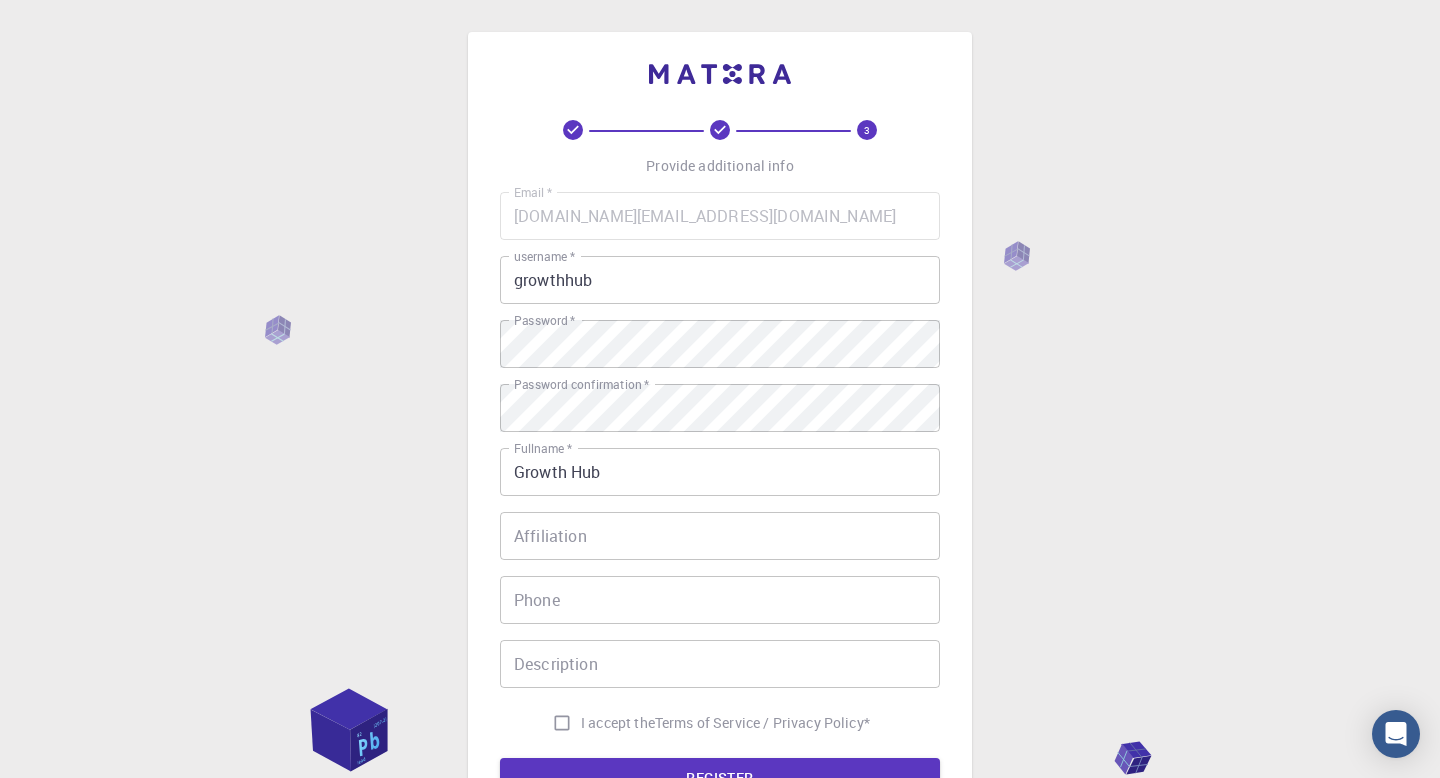 scroll, scrollTop: 242, scrollLeft: 0, axis: vertical 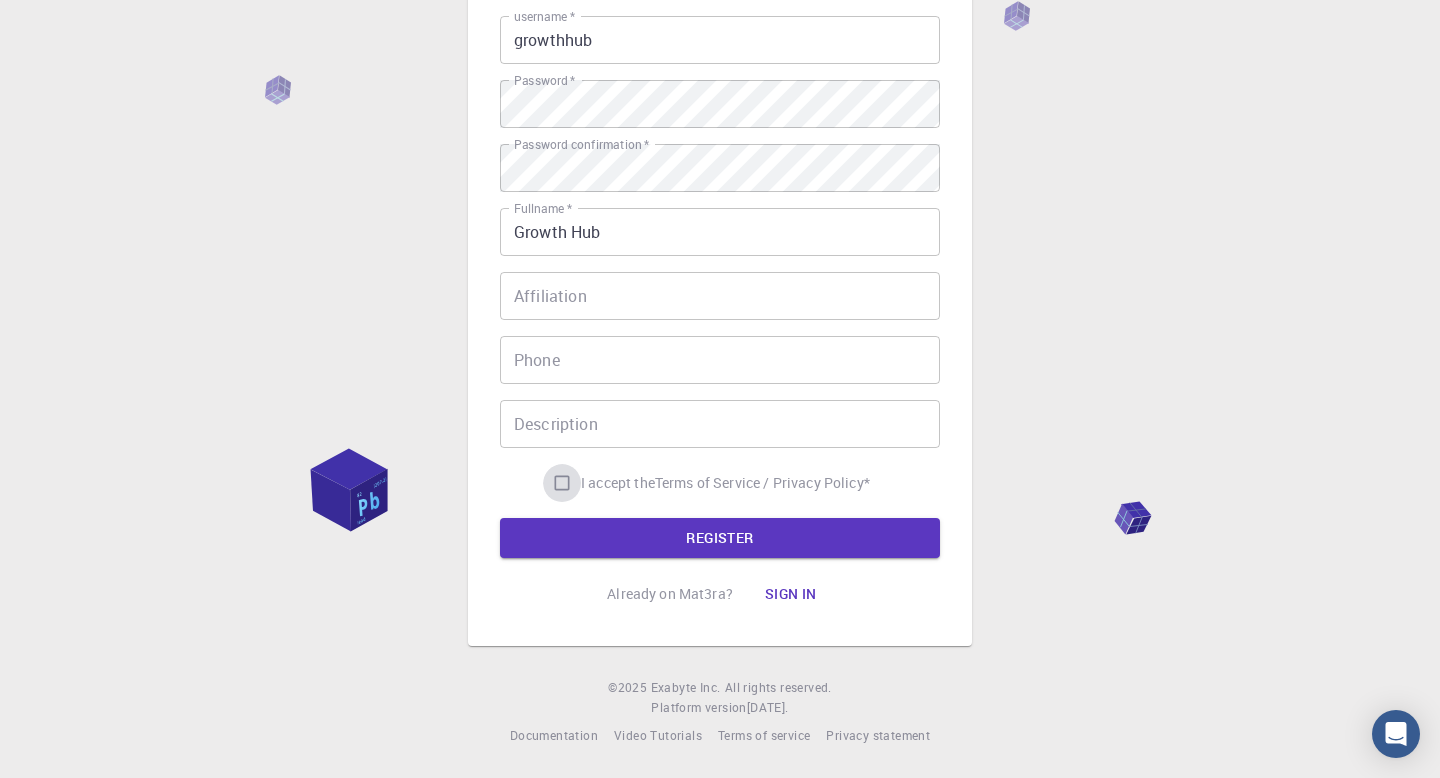 click on "I accept the  Terms of Service / Privacy Policy  *" at bounding box center [562, 483] 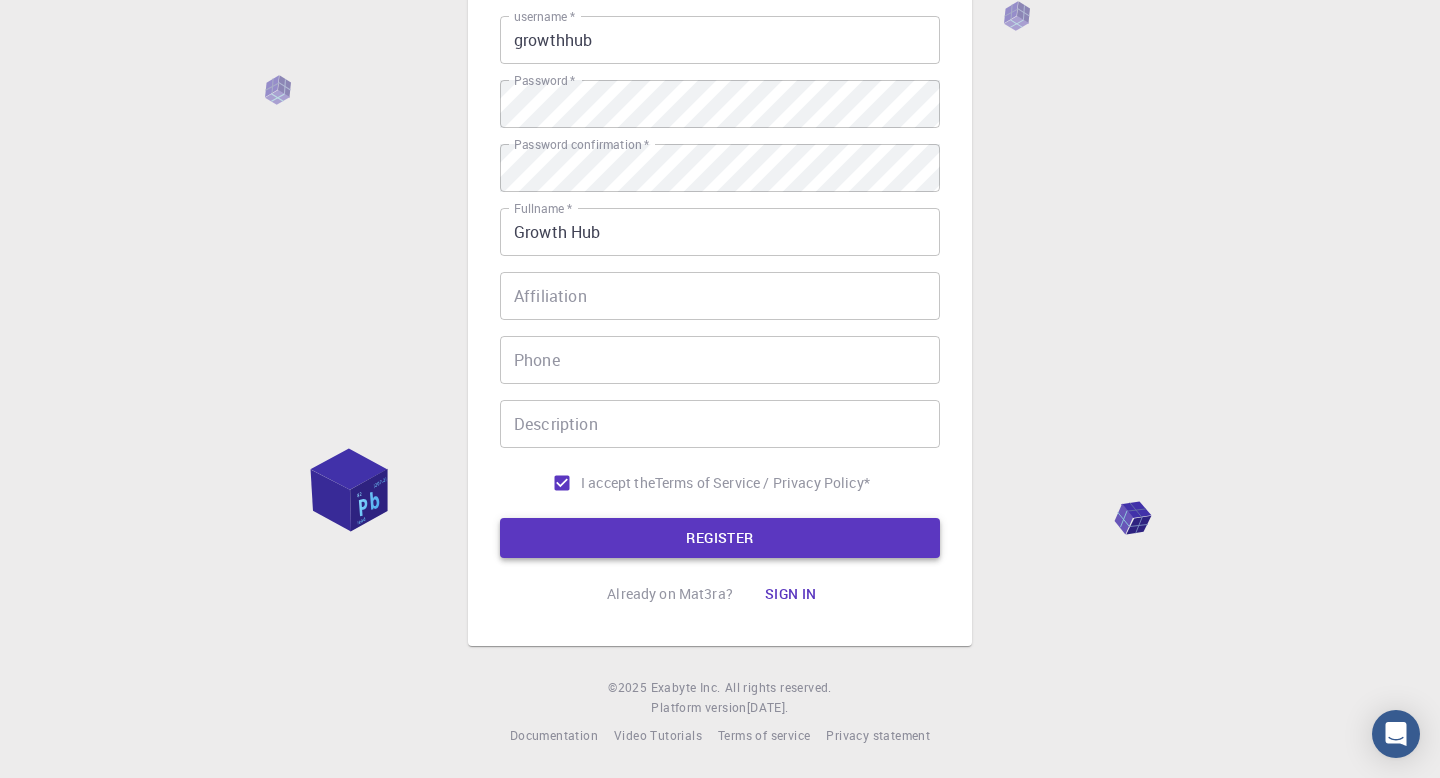 click on "REGISTER" at bounding box center [720, 538] 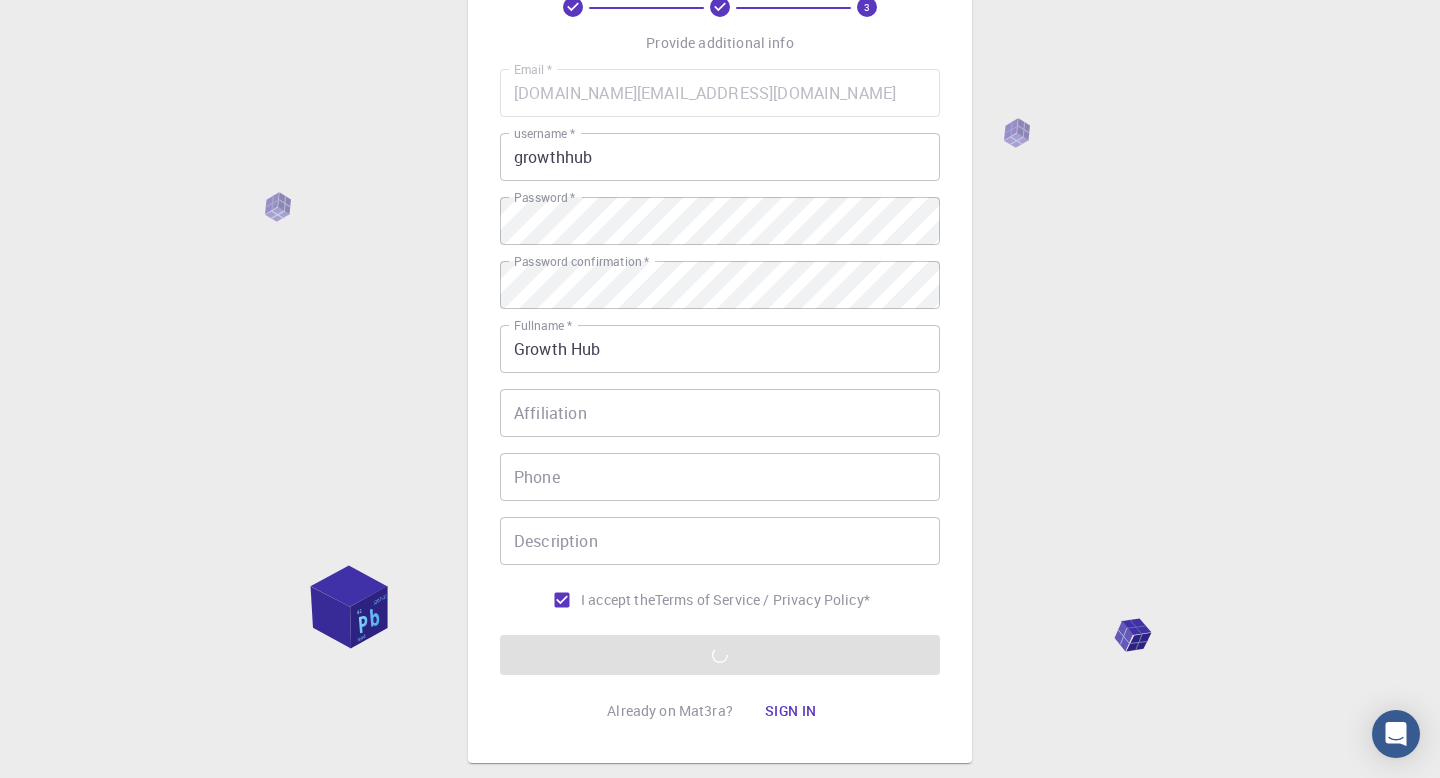 scroll, scrollTop: 124, scrollLeft: 0, axis: vertical 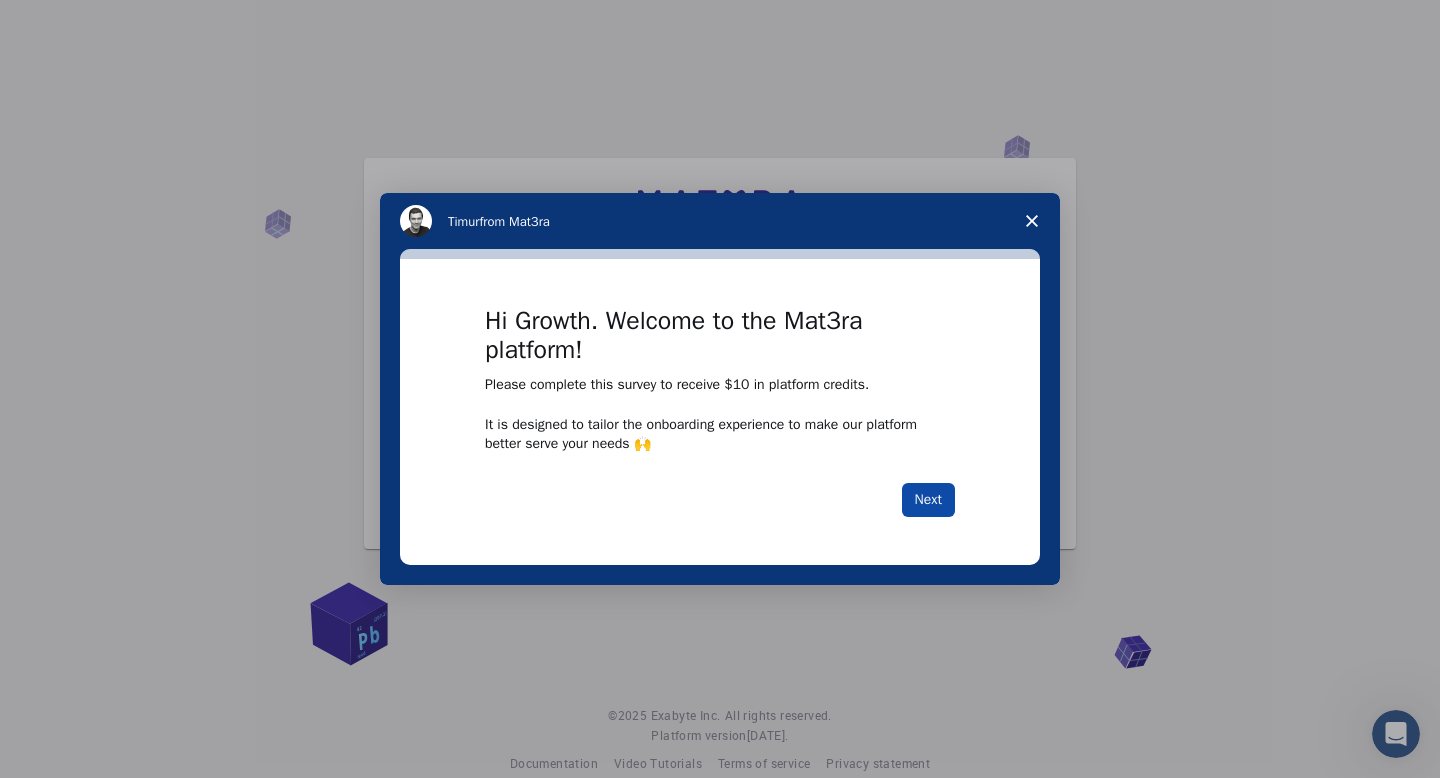 click on "Next" at bounding box center [928, 500] 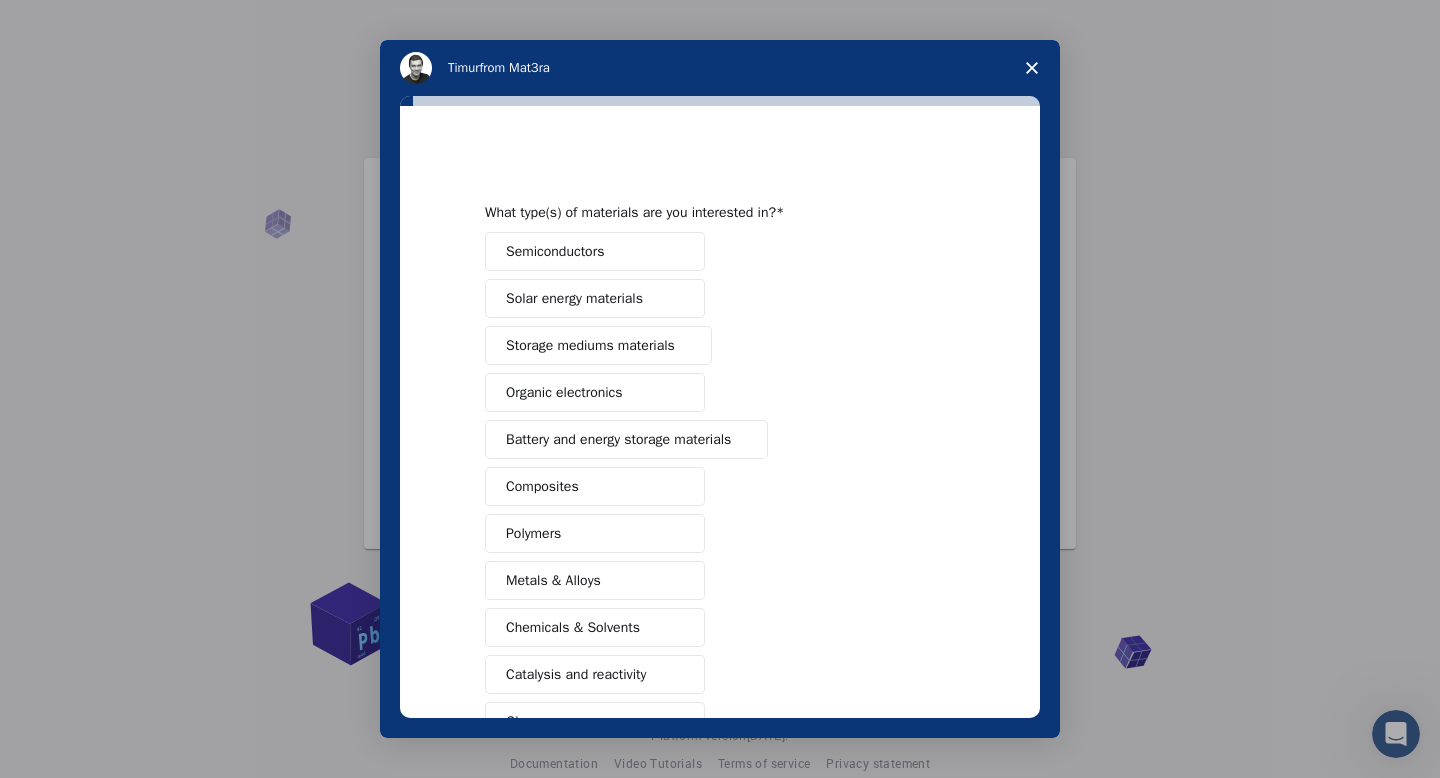 click on "Semiconductors" at bounding box center [555, 251] 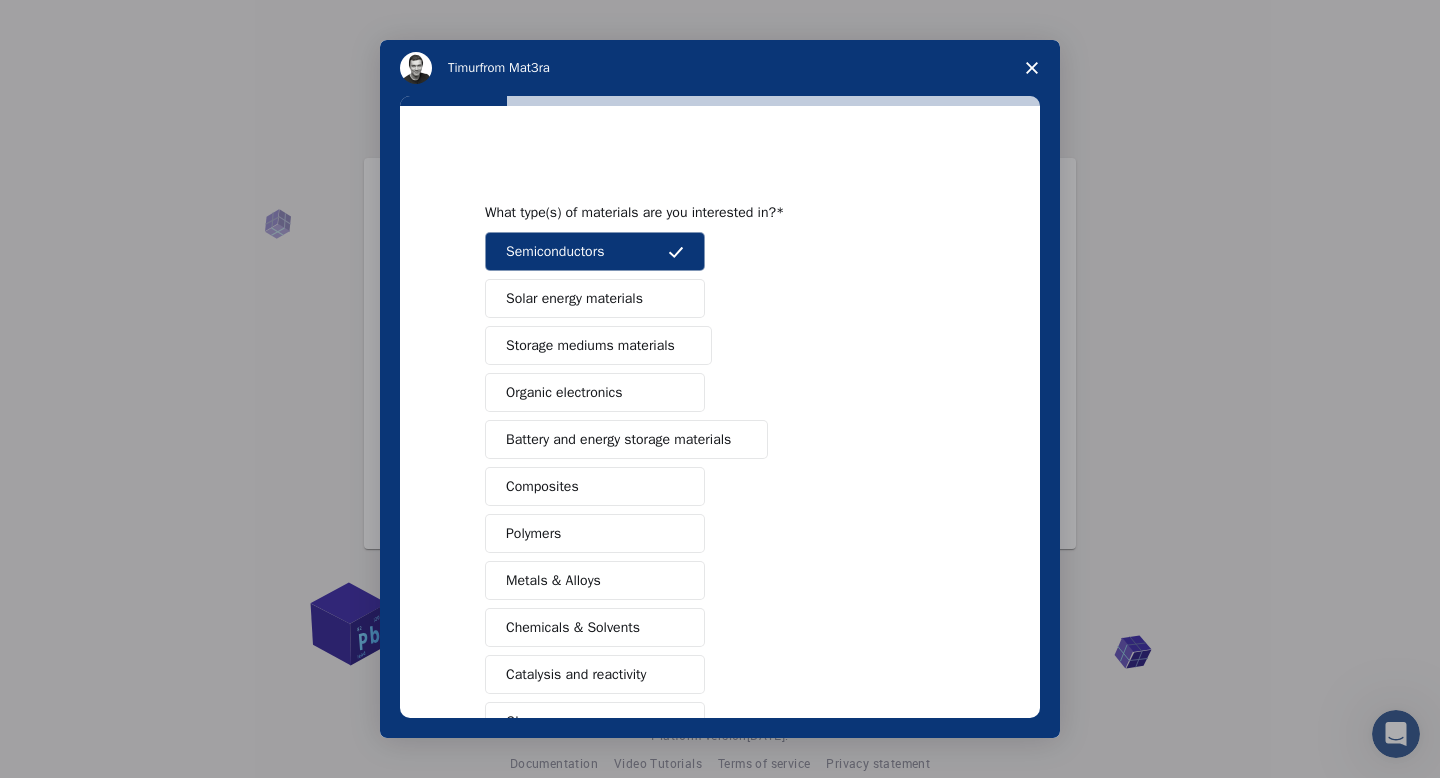 click on "Composites" at bounding box center [595, 486] 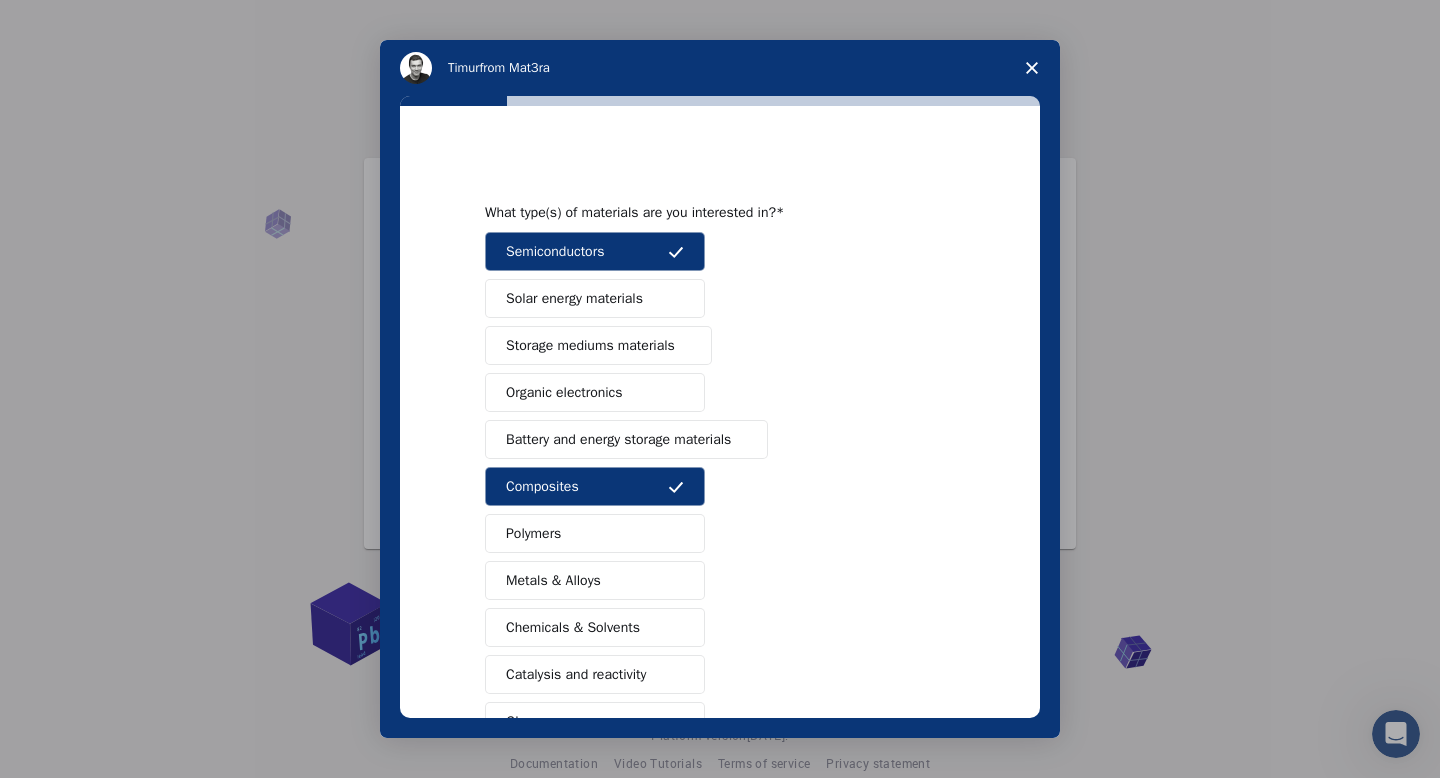 click on "Composites" at bounding box center [595, 486] 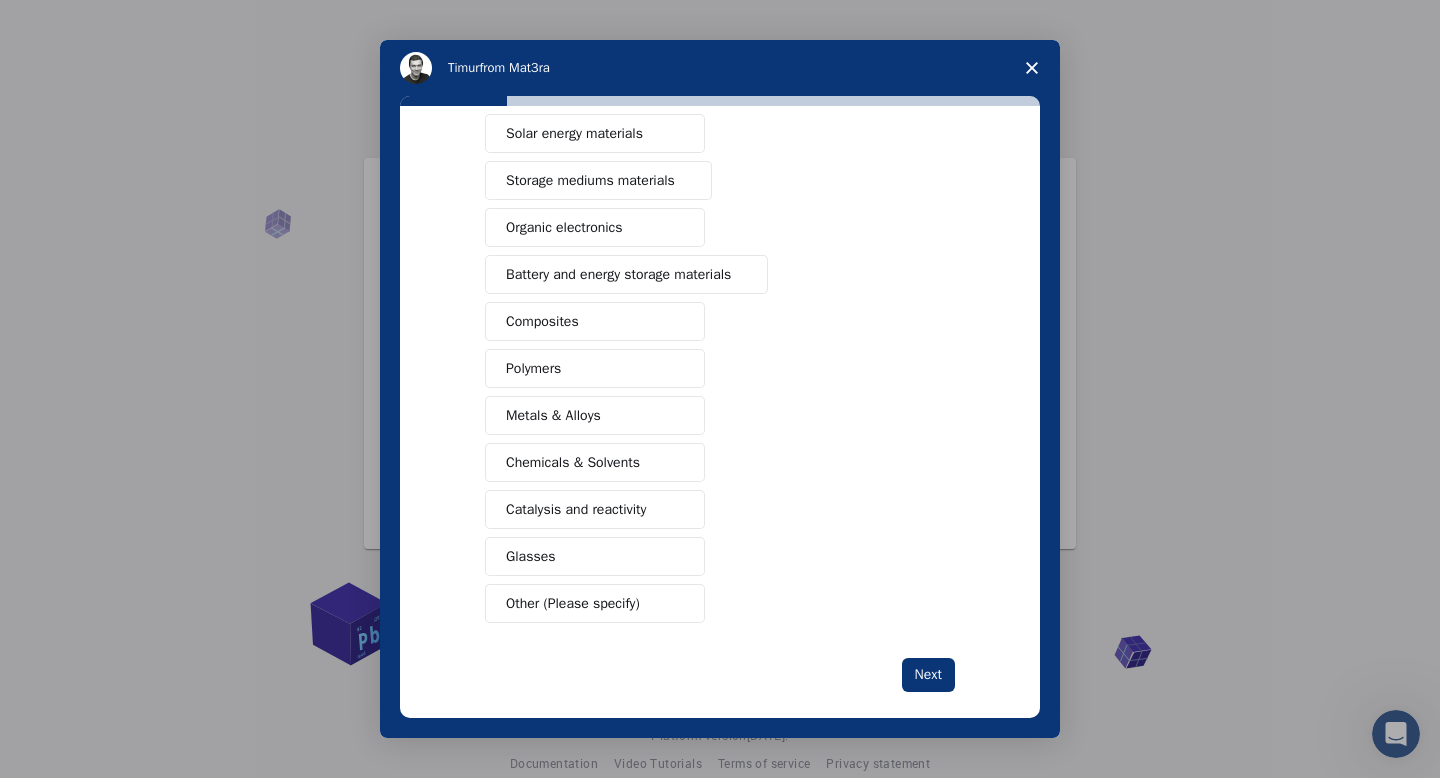 scroll, scrollTop: 187, scrollLeft: 0, axis: vertical 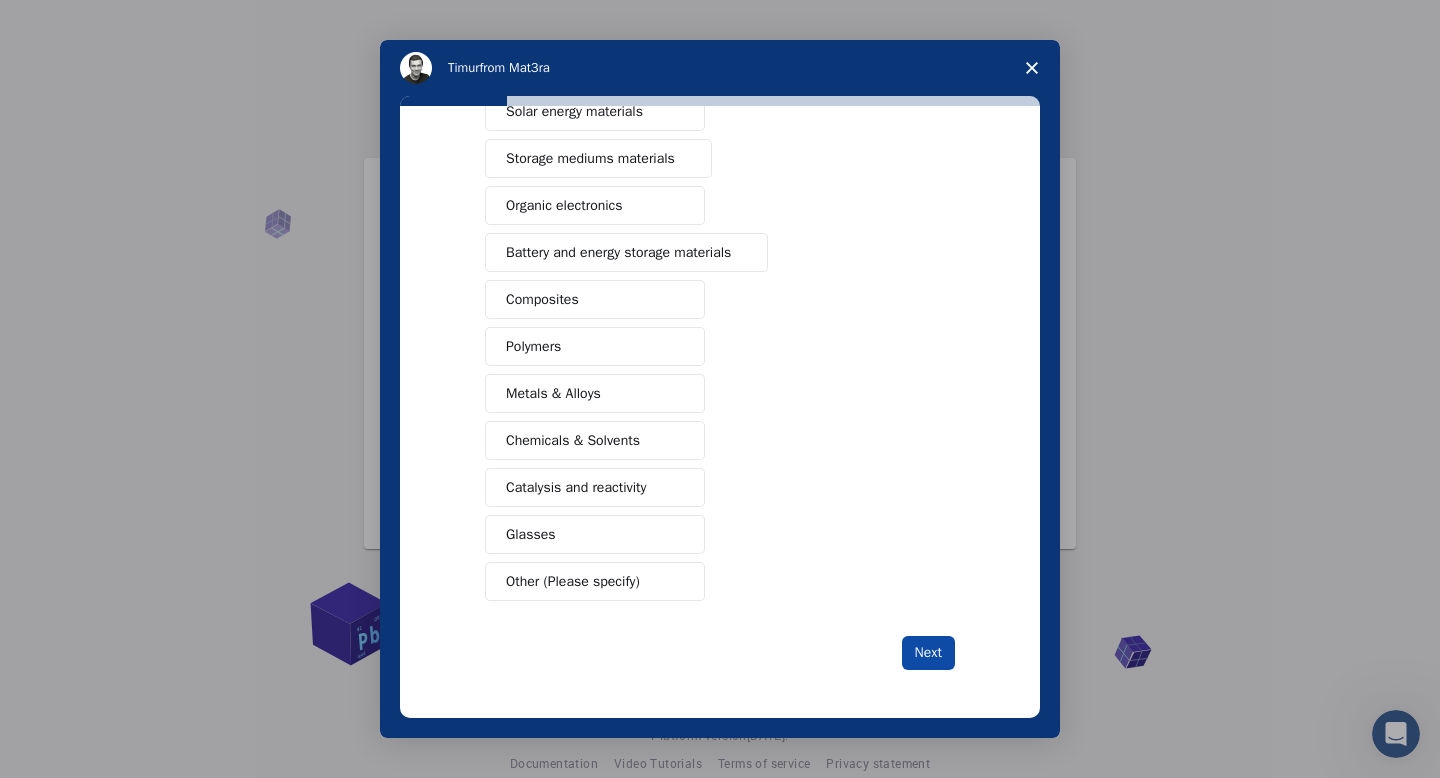 click on "Next" at bounding box center (928, 653) 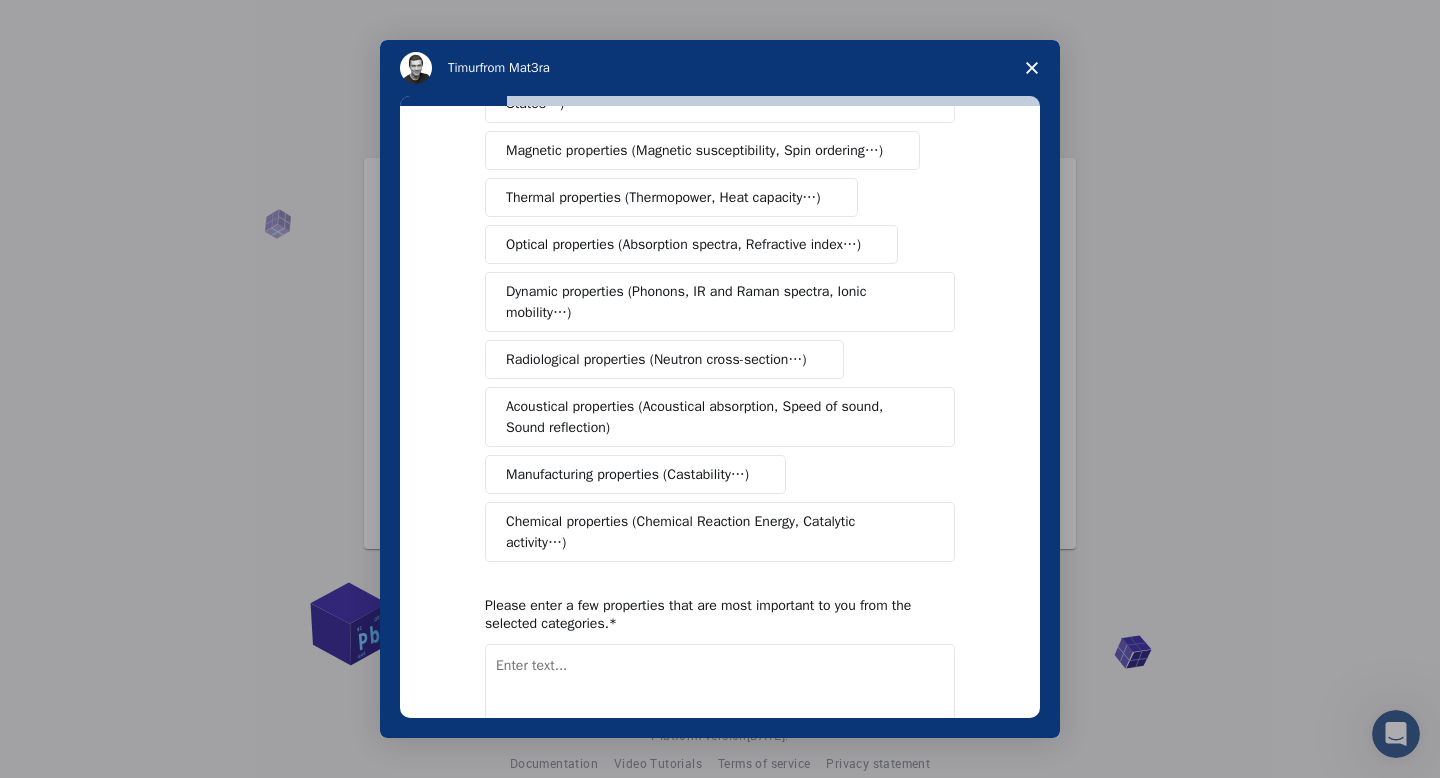 scroll, scrollTop: 0, scrollLeft: 0, axis: both 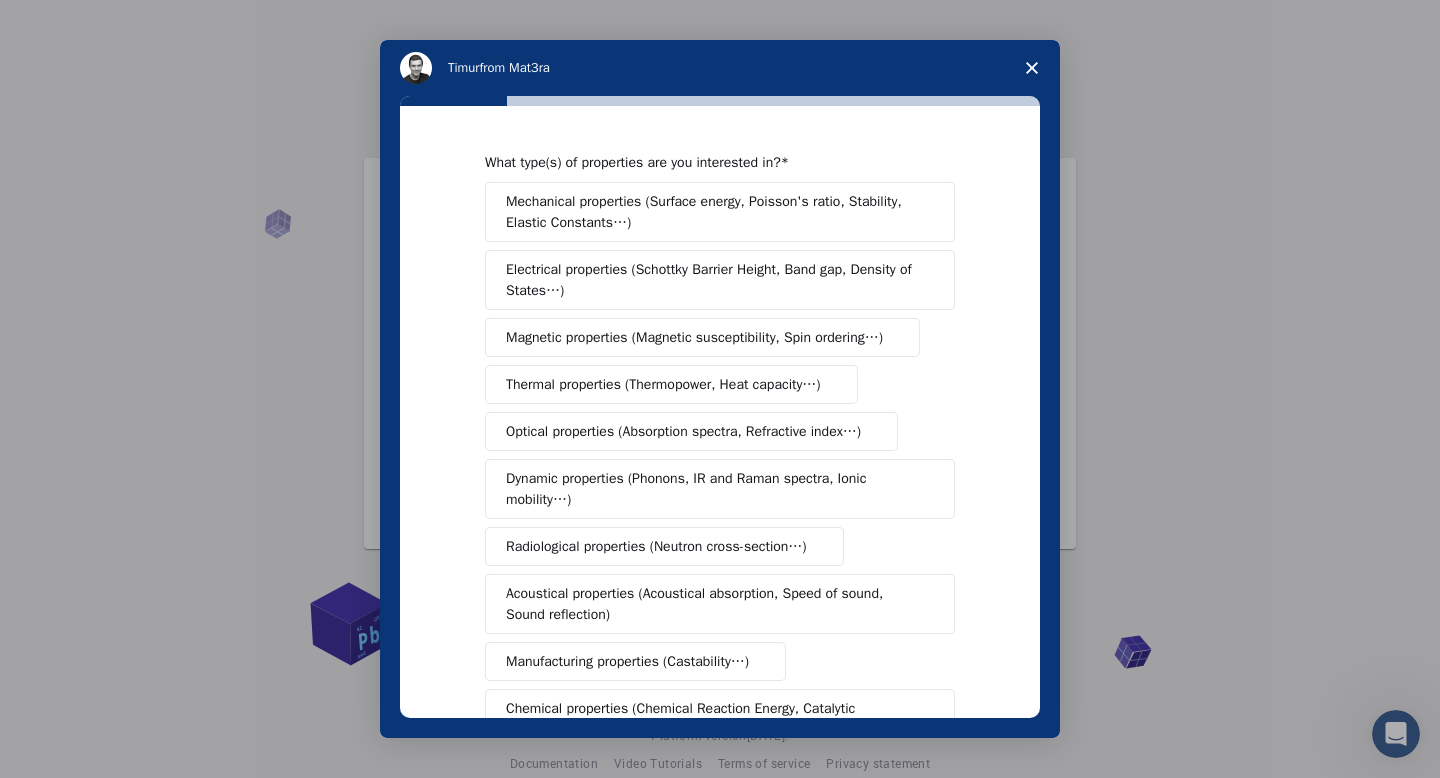 click on "Electrical properties (Schottky Barrier Height, Band gap, Density of States…)" at bounding box center [720, 280] 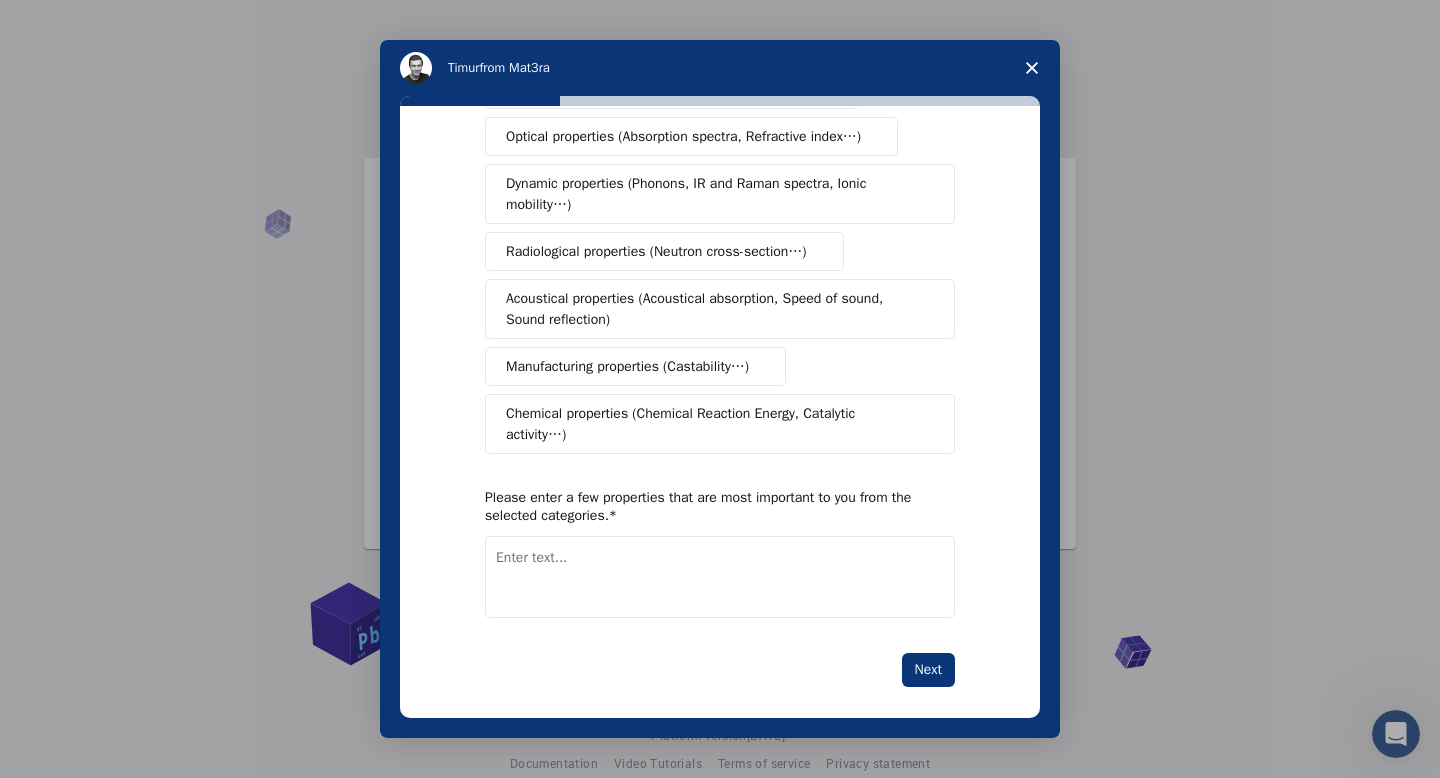 scroll, scrollTop: 311, scrollLeft: 0, axis: vertical 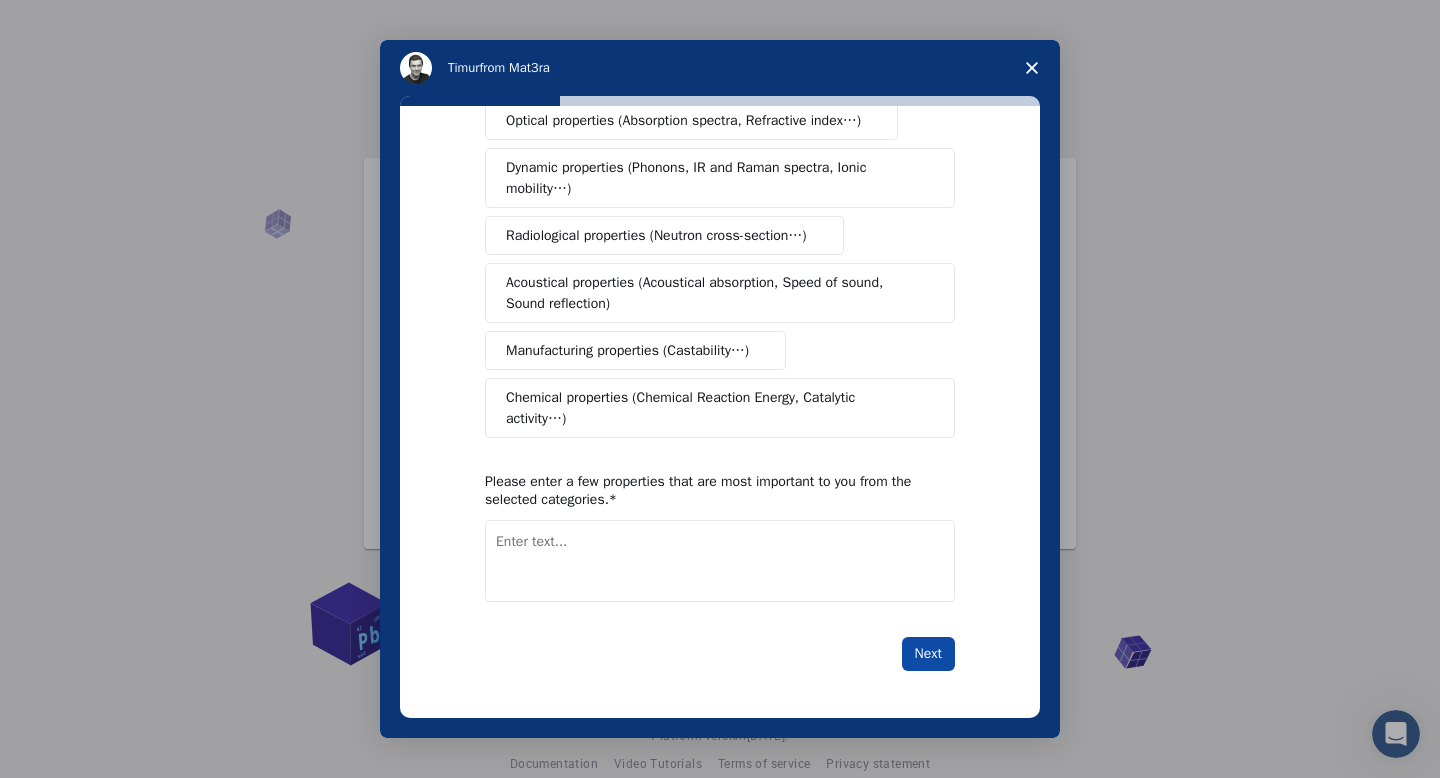 click on "Next" at bounding box center [928, 654] 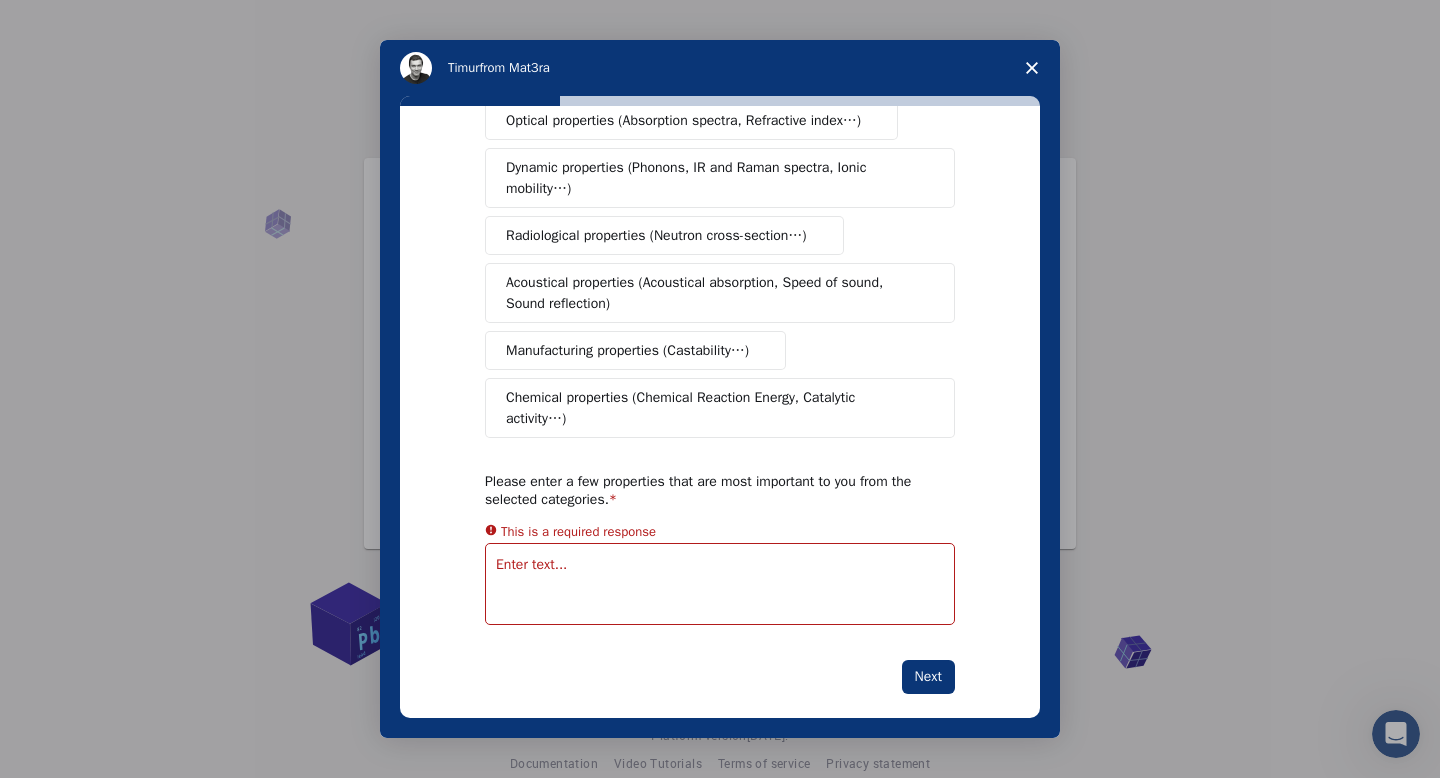 click at bounding box center (720, 584) 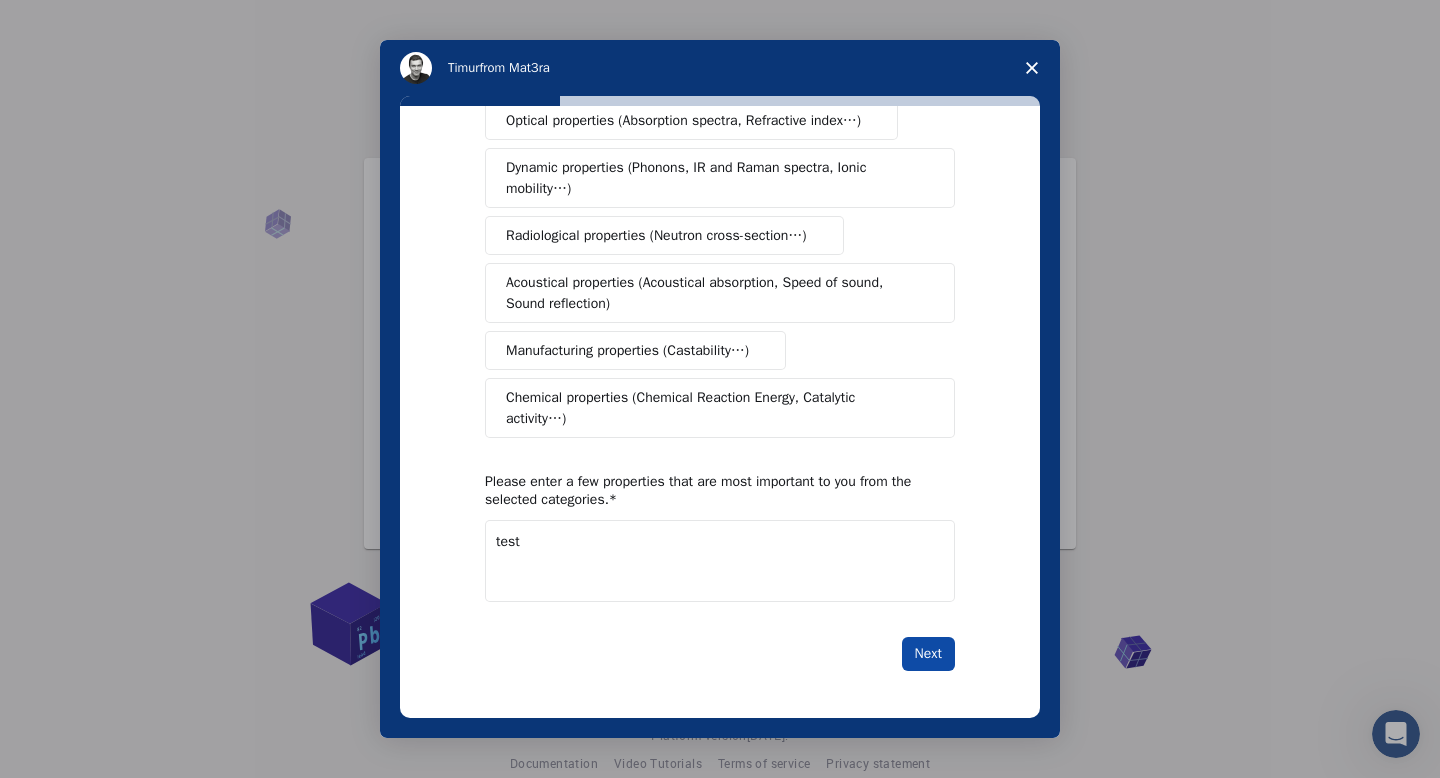type on "test" 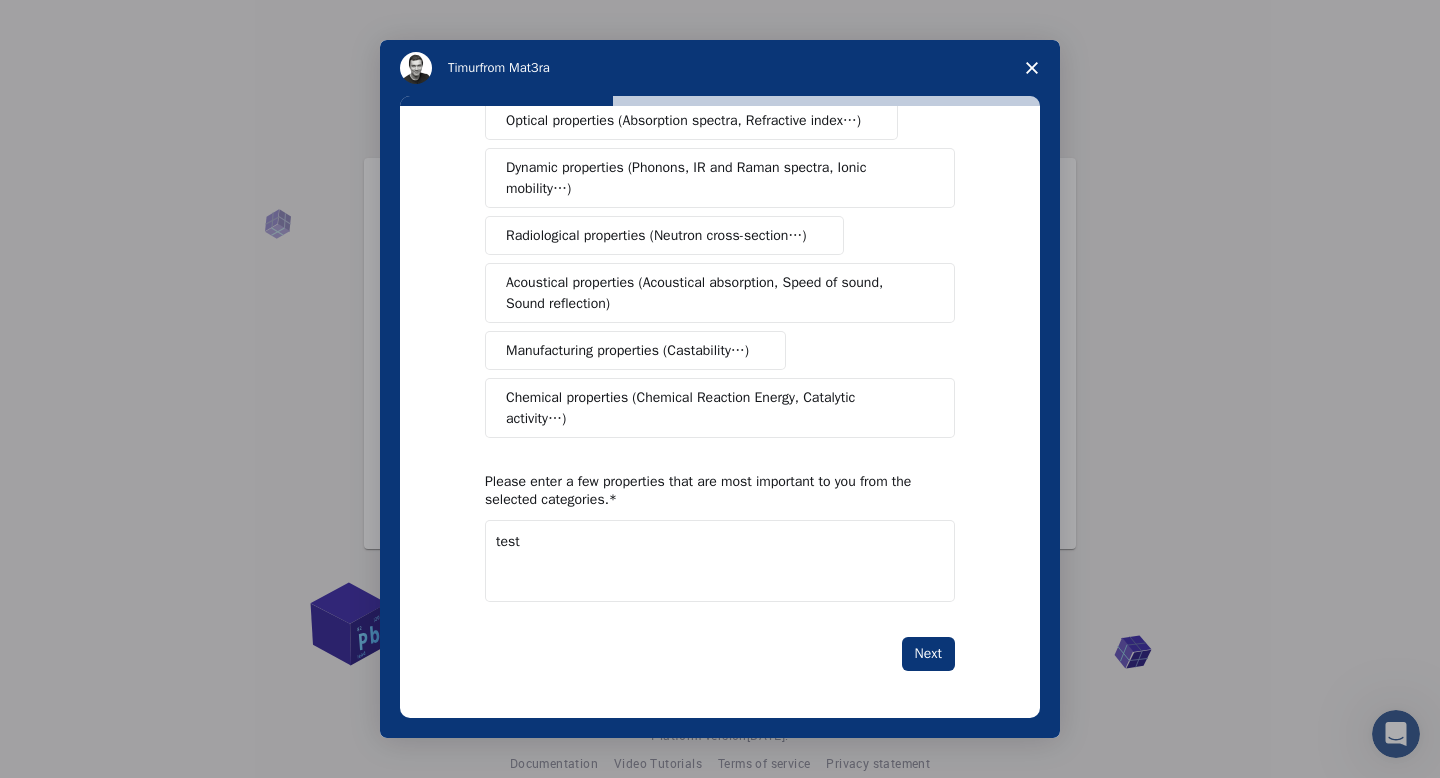scroll, scrollTop: 43, scrollLeft: 0, axis: vertical 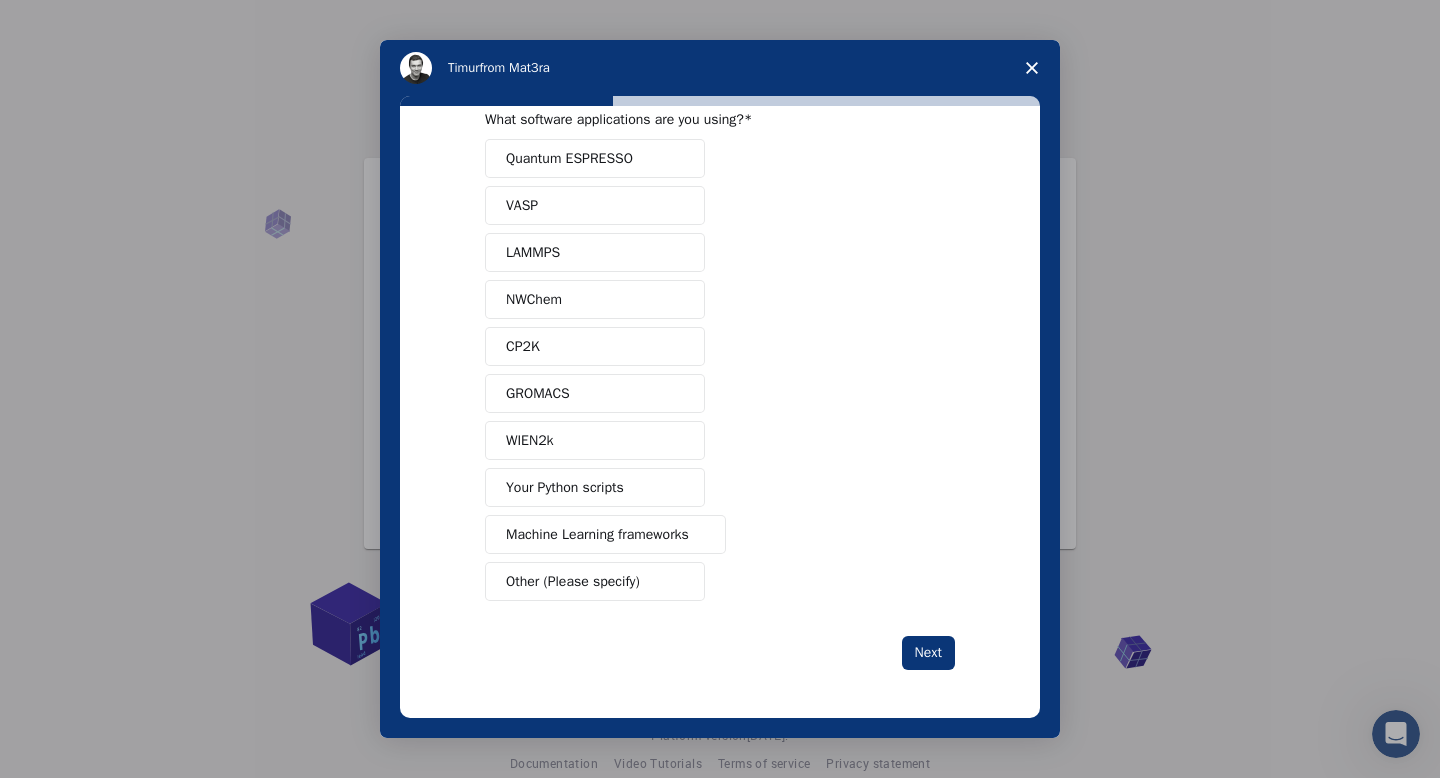 drag, startPoint x: 641, startPoint y: 405, endPoint x: 609, endPoint y: 358, distance: 56.859474 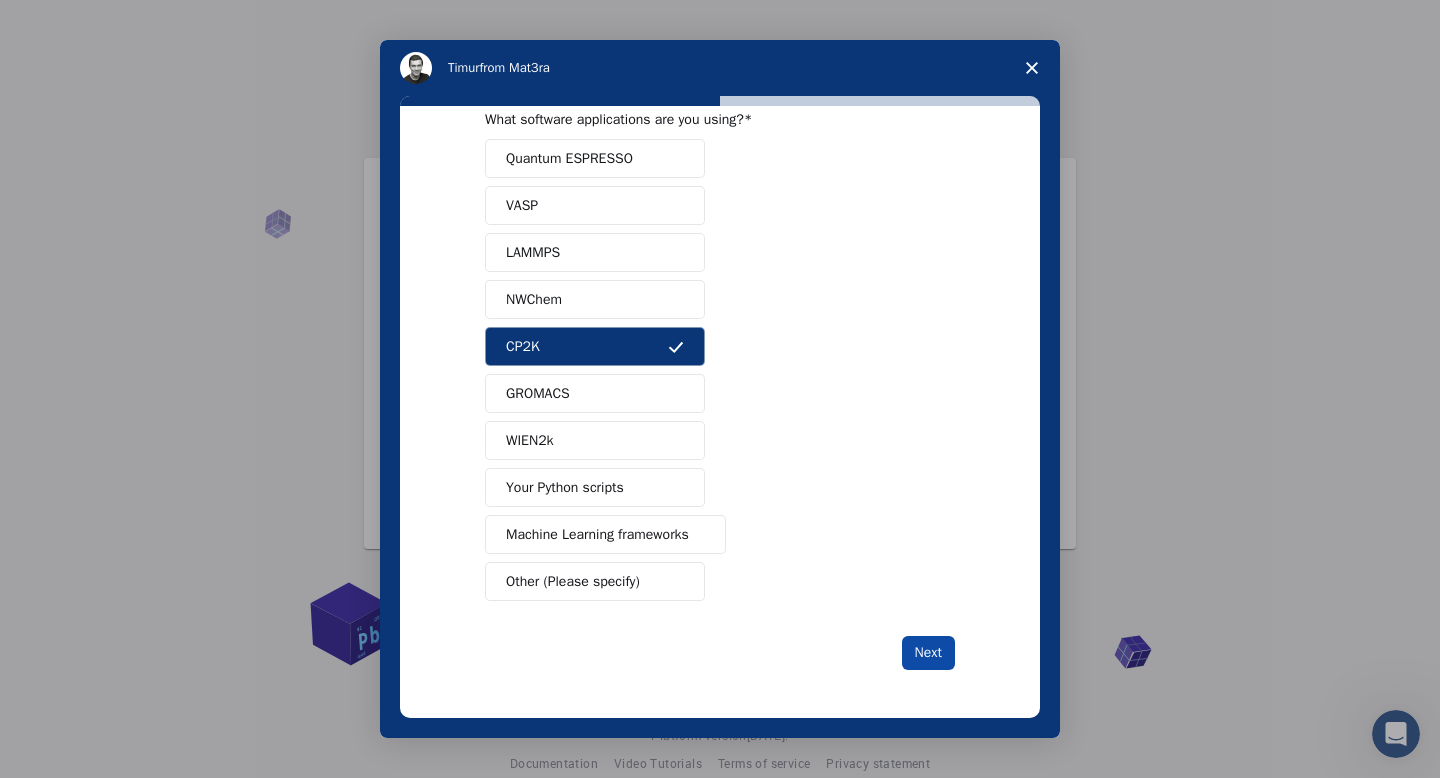 click on "Next" at bounding box center (928, 653) 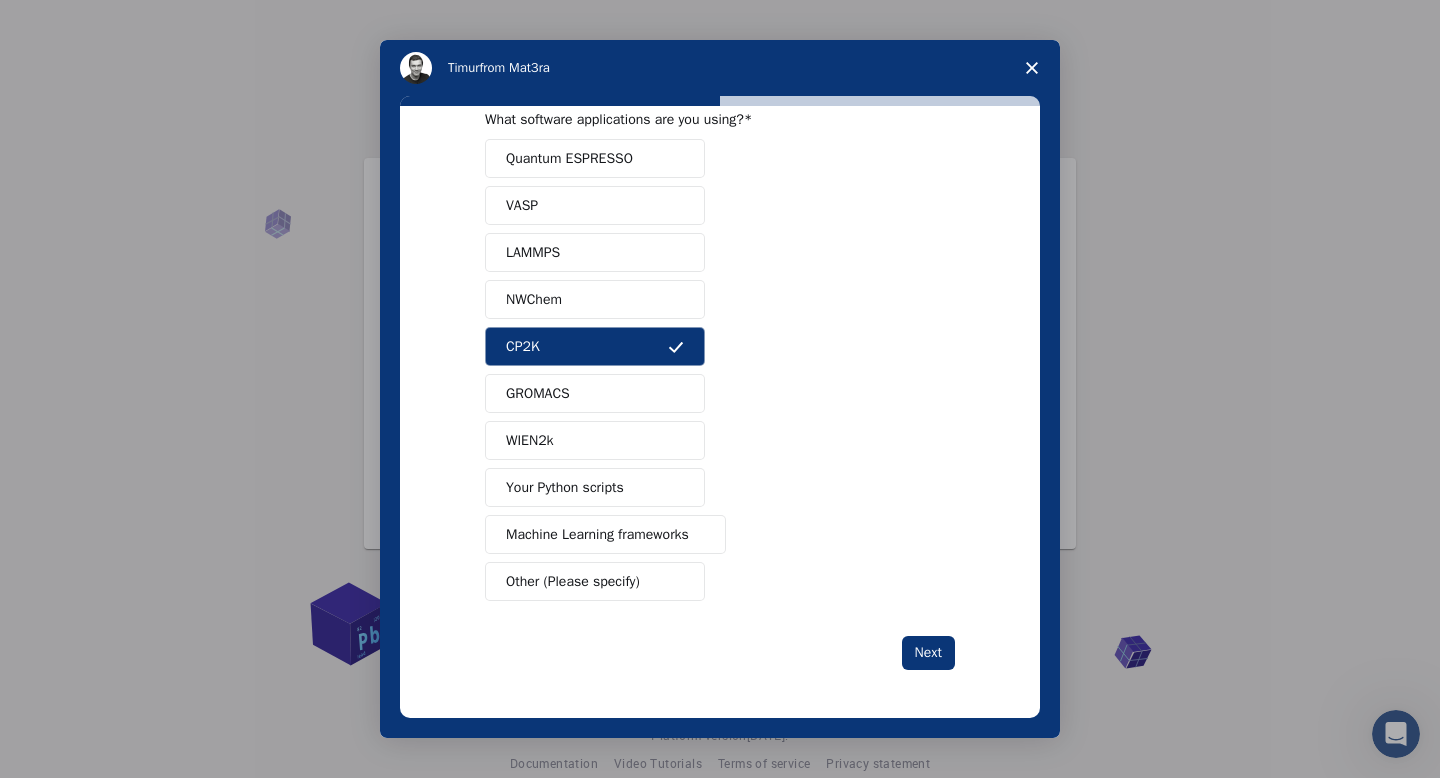 scroll, scrollTop: 0, scrollLeft: 0, axis: both 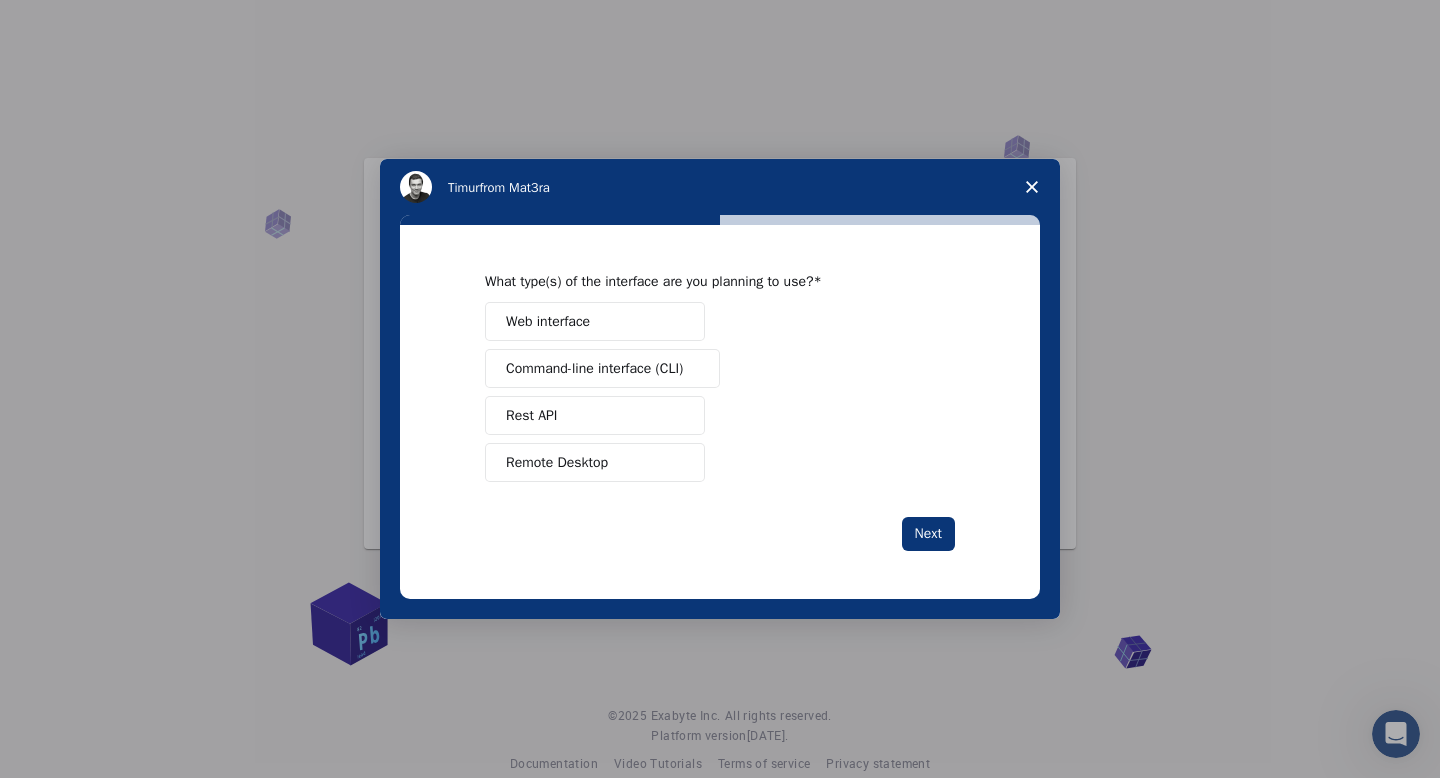 click on "Command-line interface (CLI)" at bounding box center [594, 368] 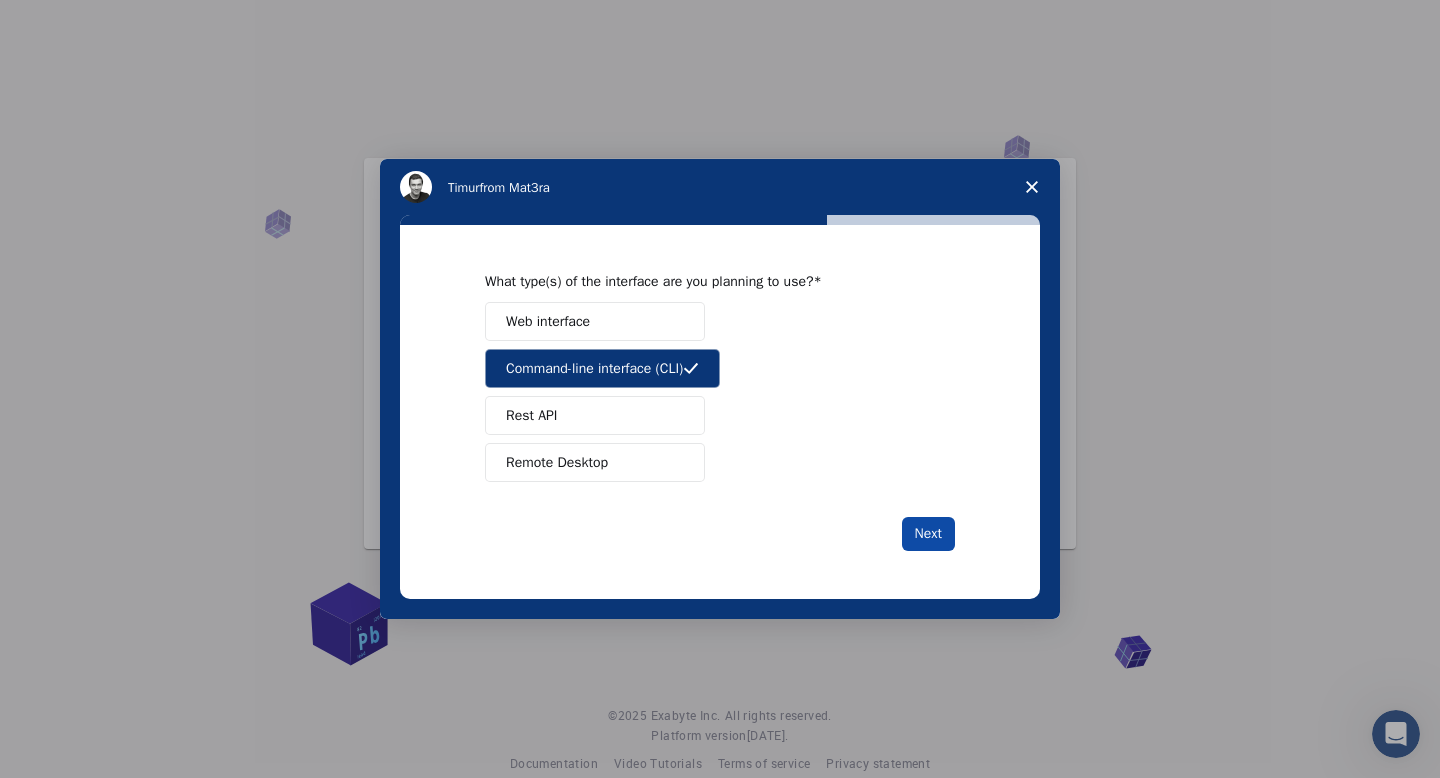 click on "Next" at bounding box center (928, 534) 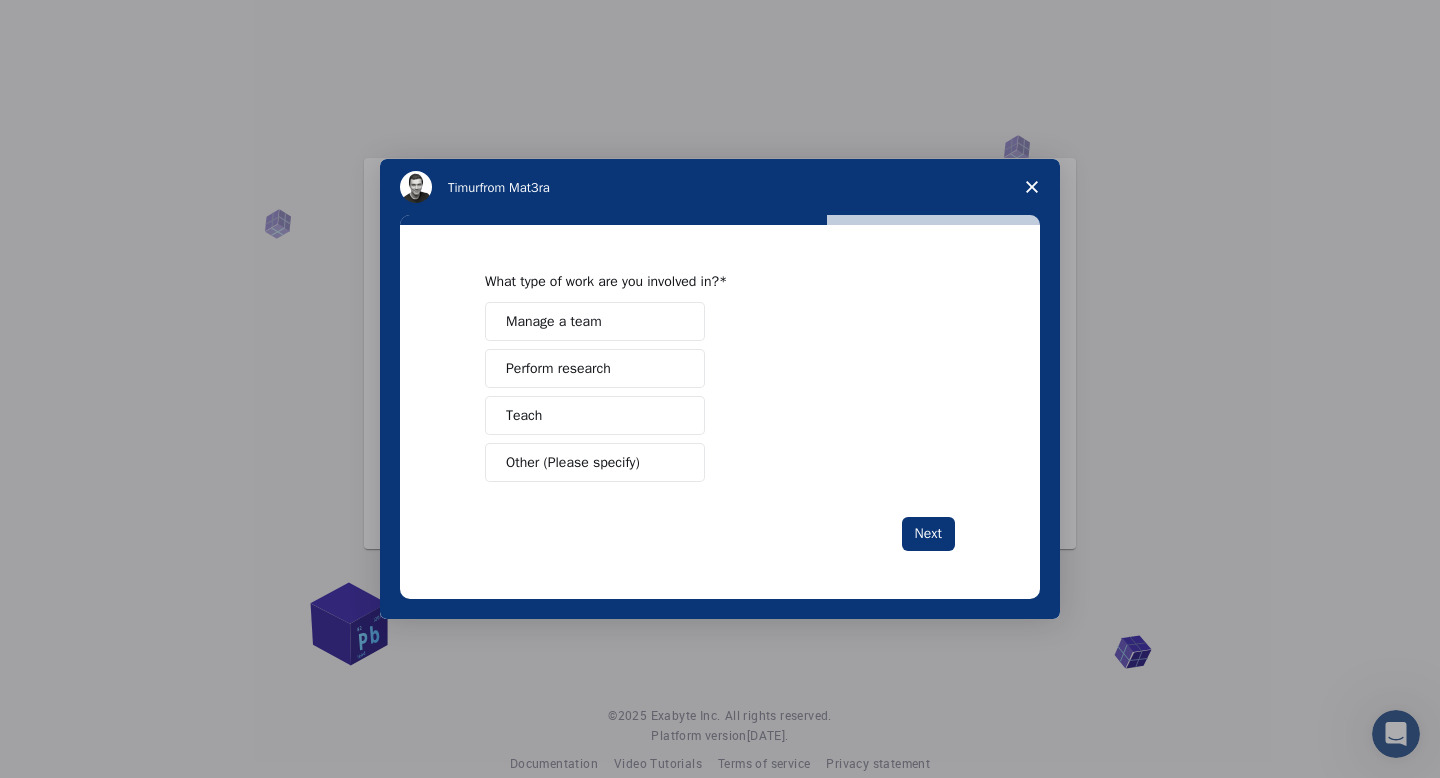 click on "Teach" at bounding box center [595, 415] 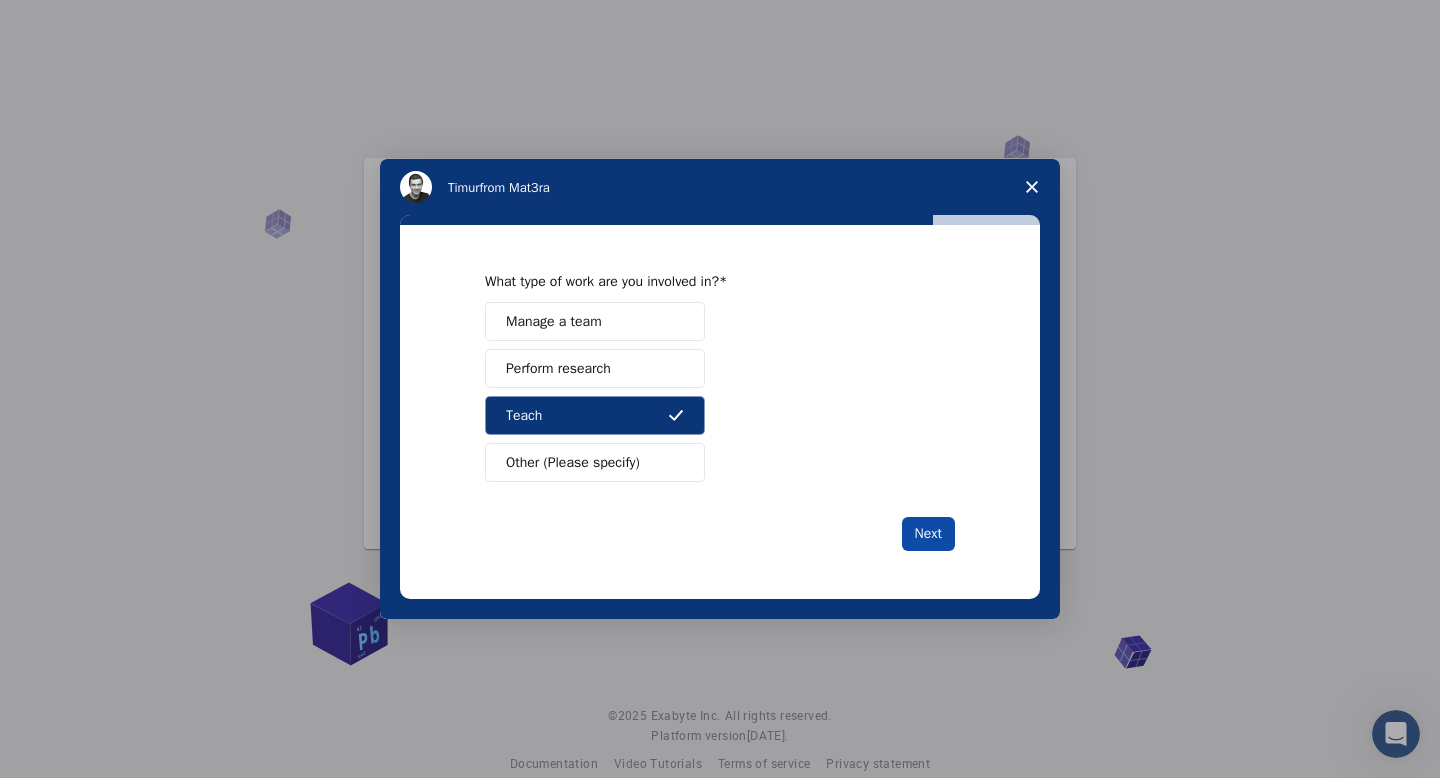 click on "Next" at bounding box center [928, 534] 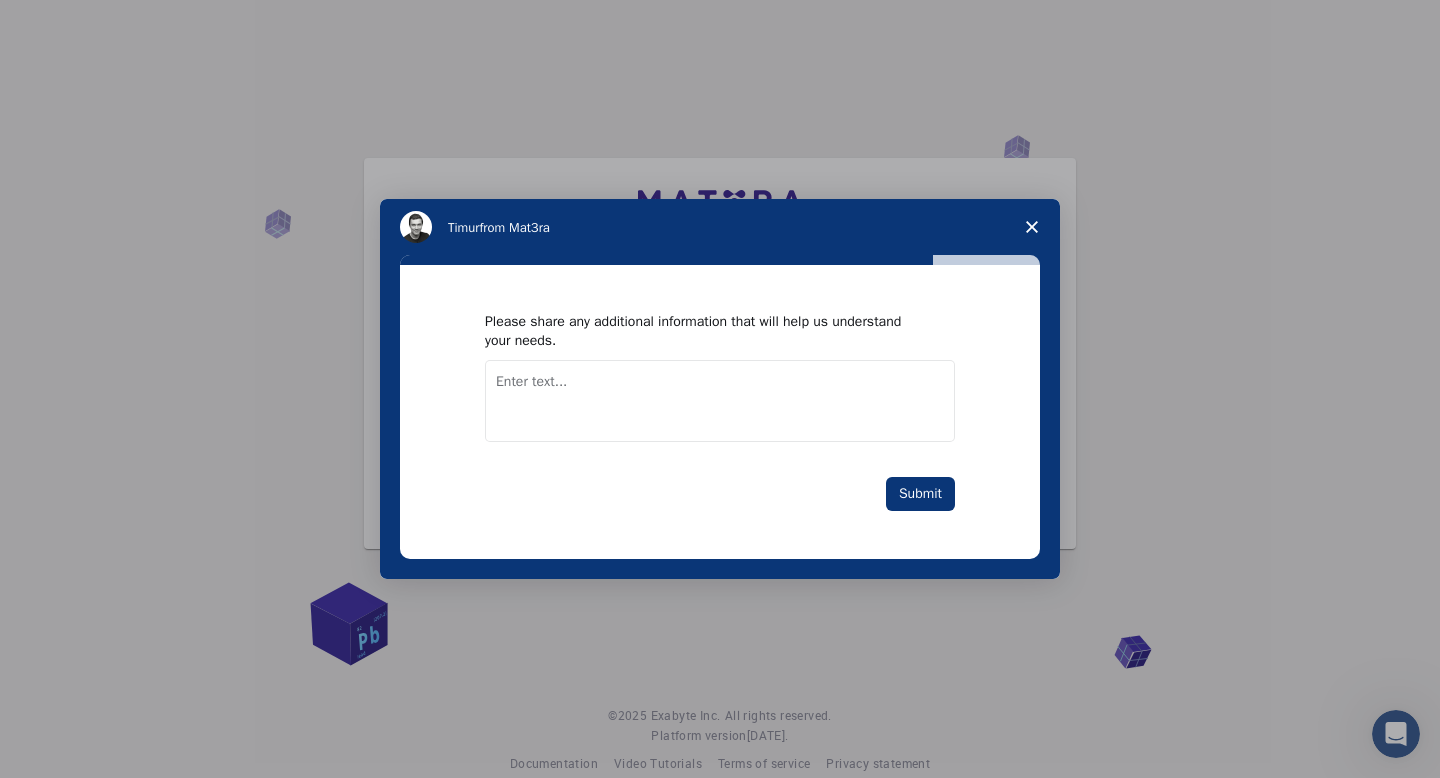 click at bounding box center (720, 401) 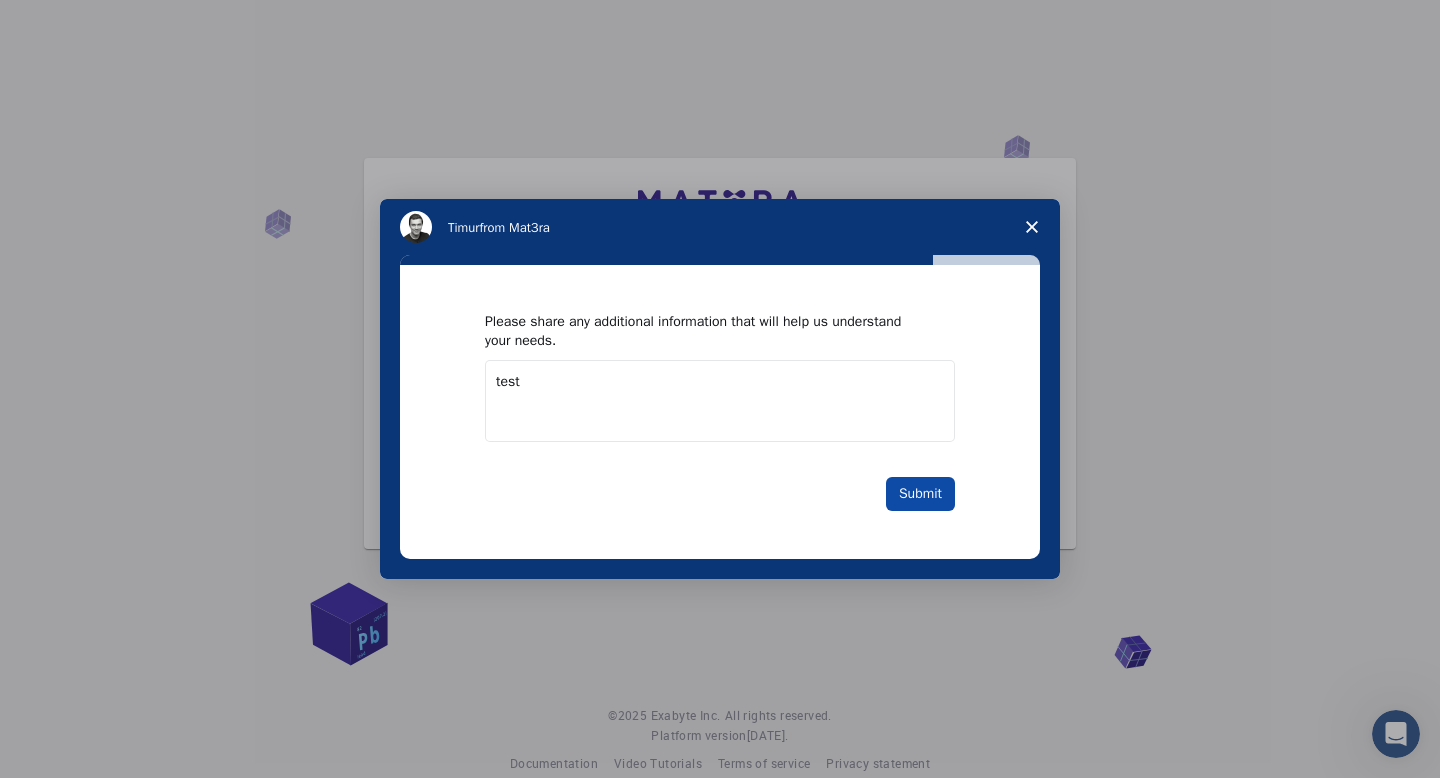 type on "test" 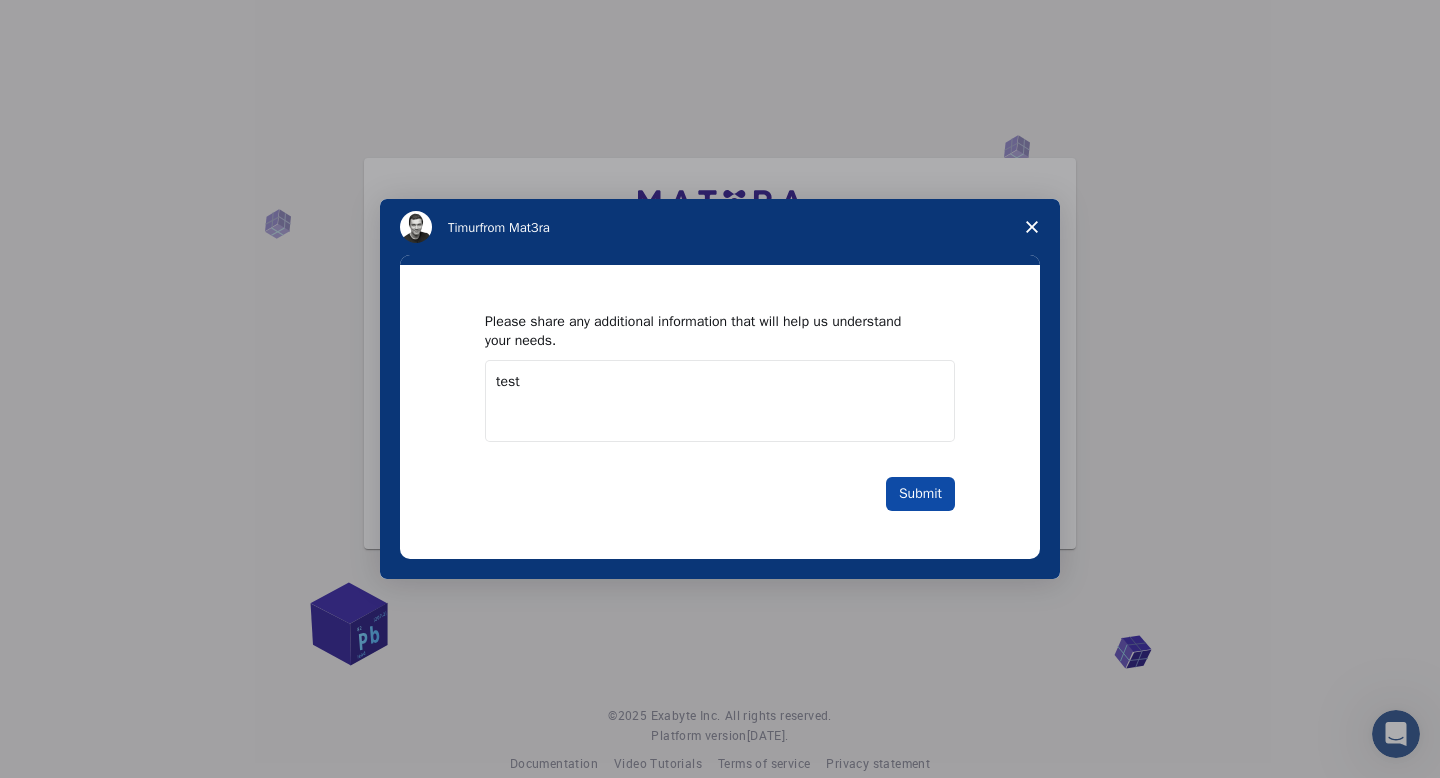 click on "Submit" at bounding box center (920, 494) 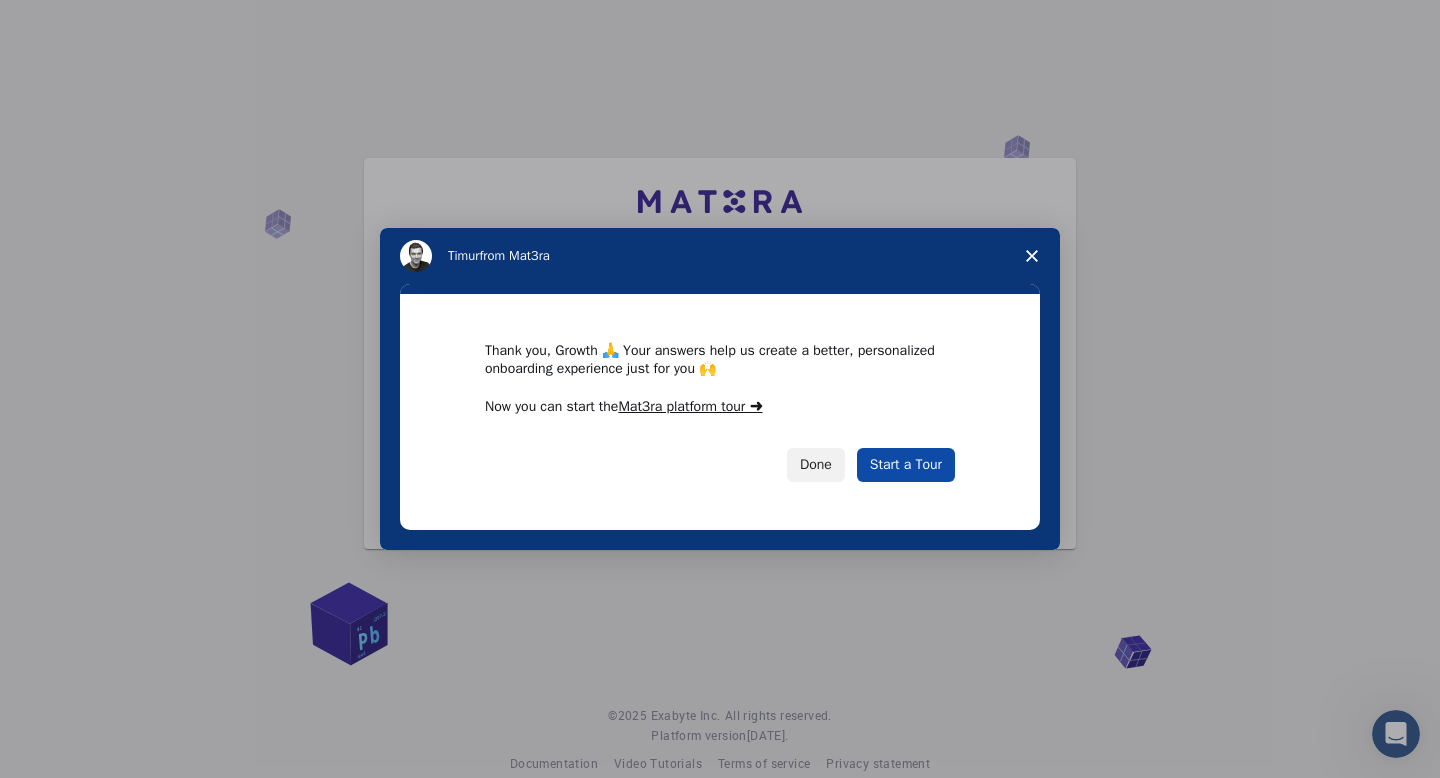 click on "Start a Tour" at bounding box center [906, 465] 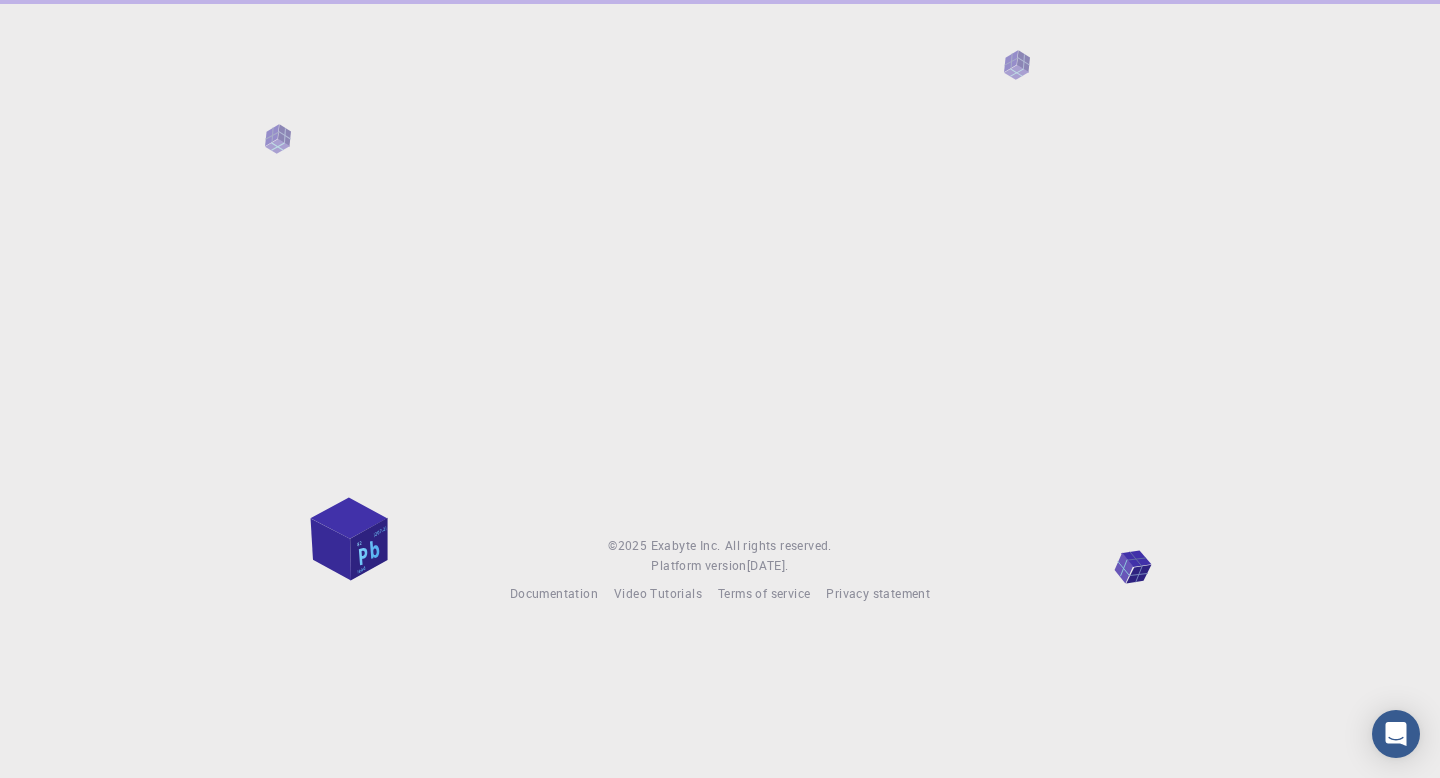 scroll, scrollTop: 0, scrollLeft: 0, axis: both 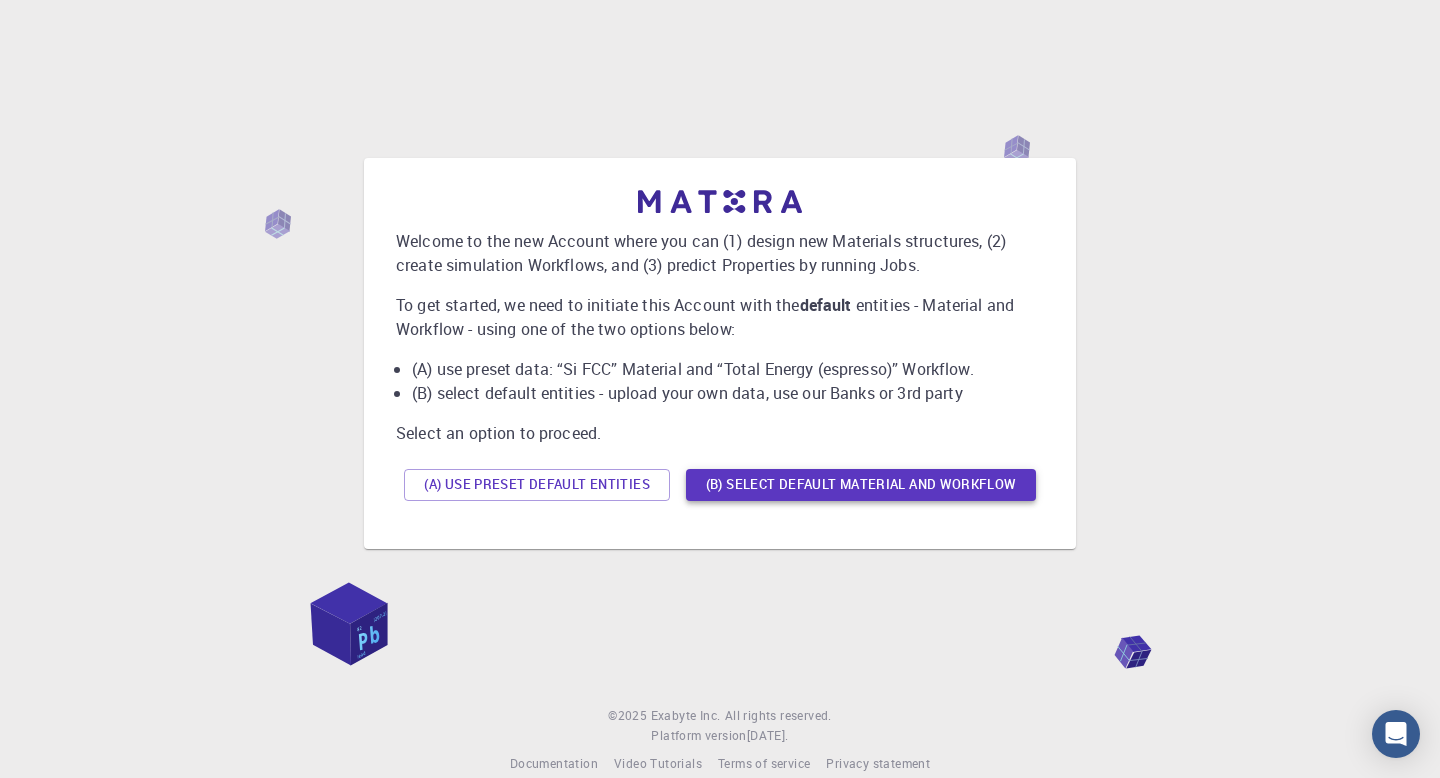 click on "(B) Select default material and workflow" at bounding box center (861, 485) 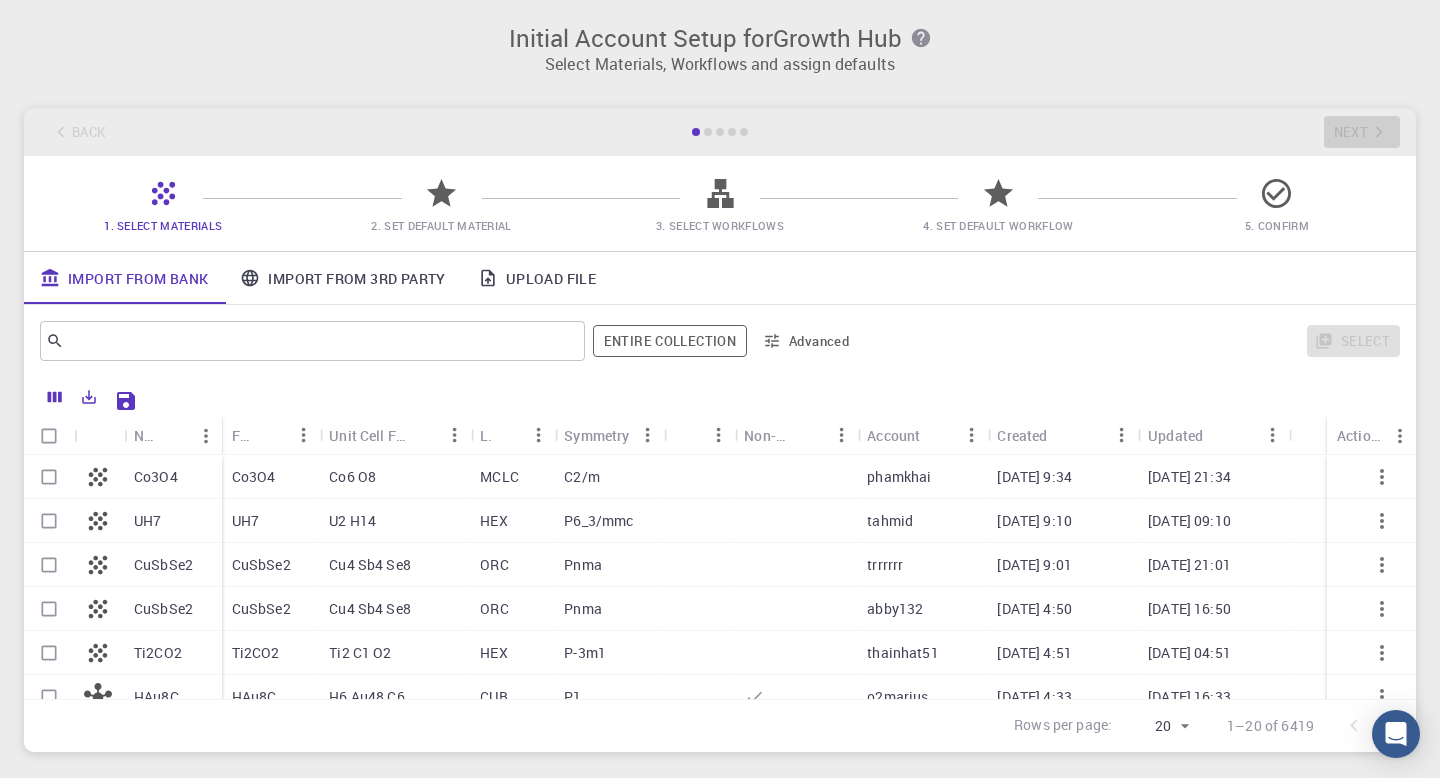 click on "Co6 O8" at bounding box center [394, 477] 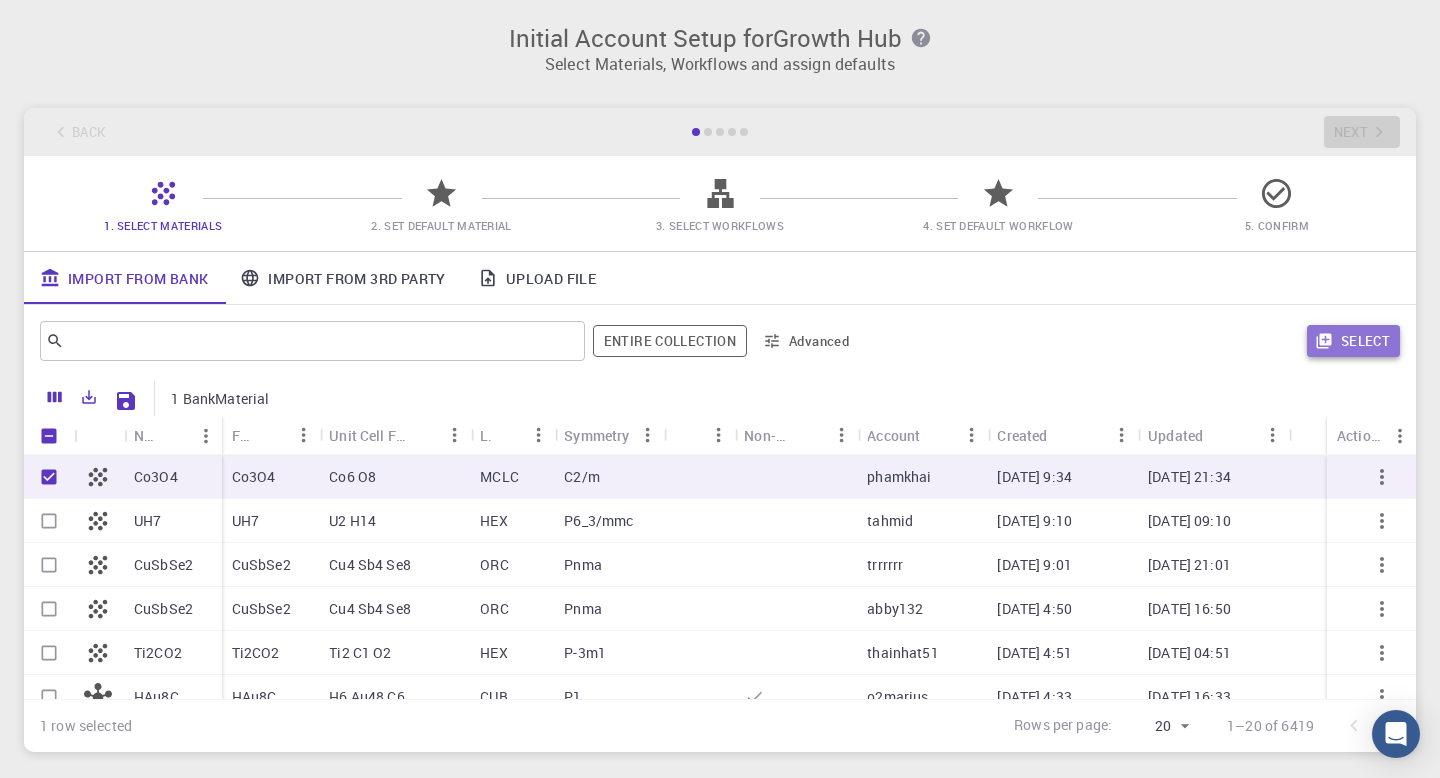 click on "Select" at bounding box center (1353, 341) 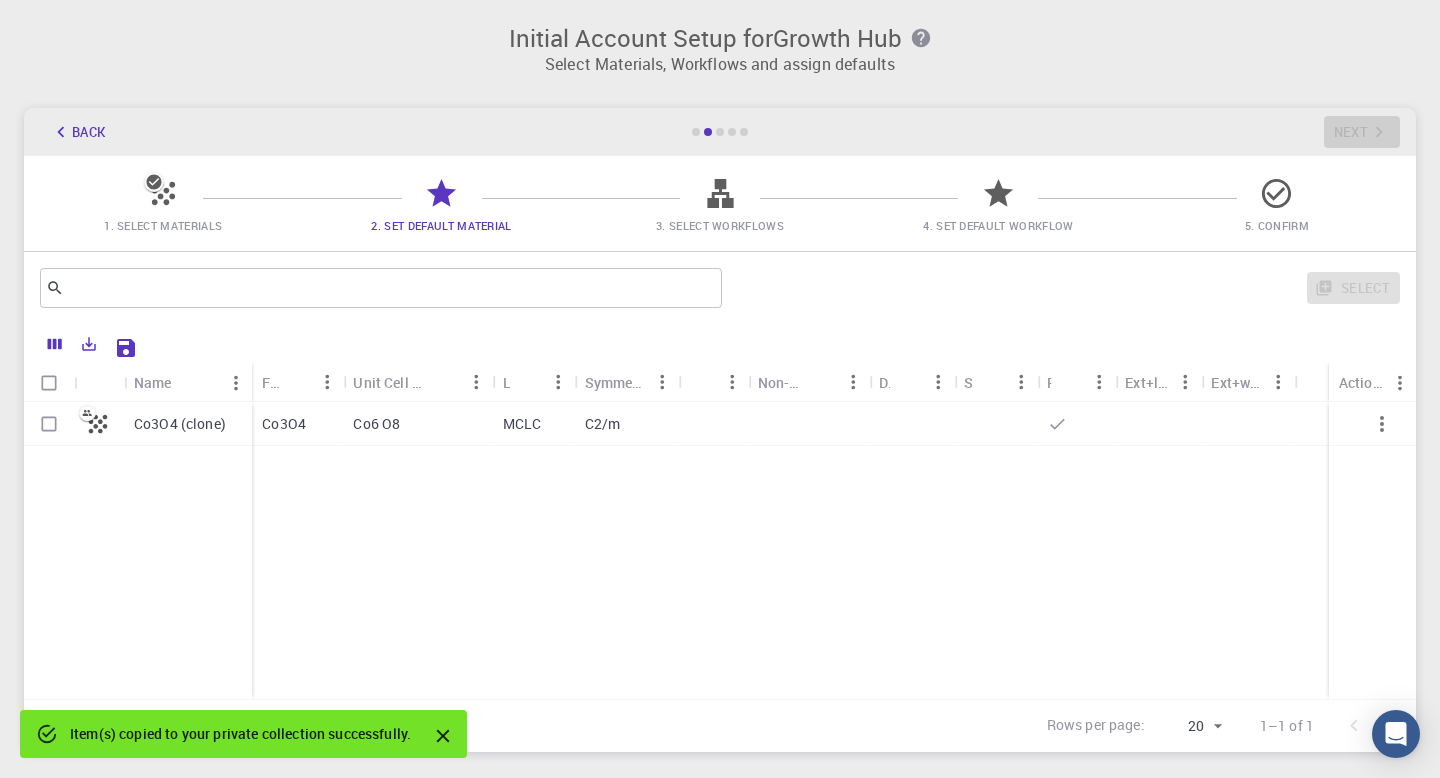 click on "Co6 O8" at bounding box center [417, 424] 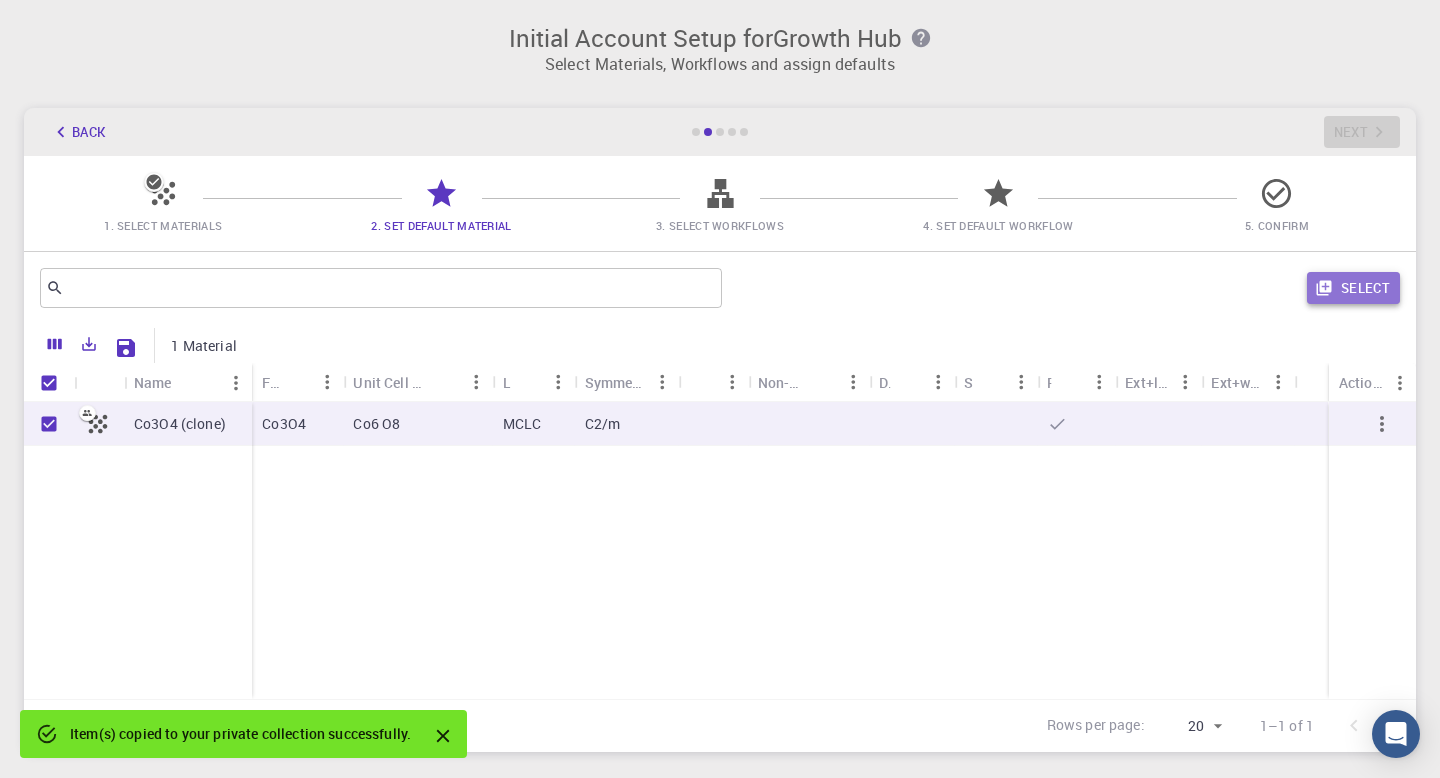 click on "Select" at bounding box center [1353, 288] 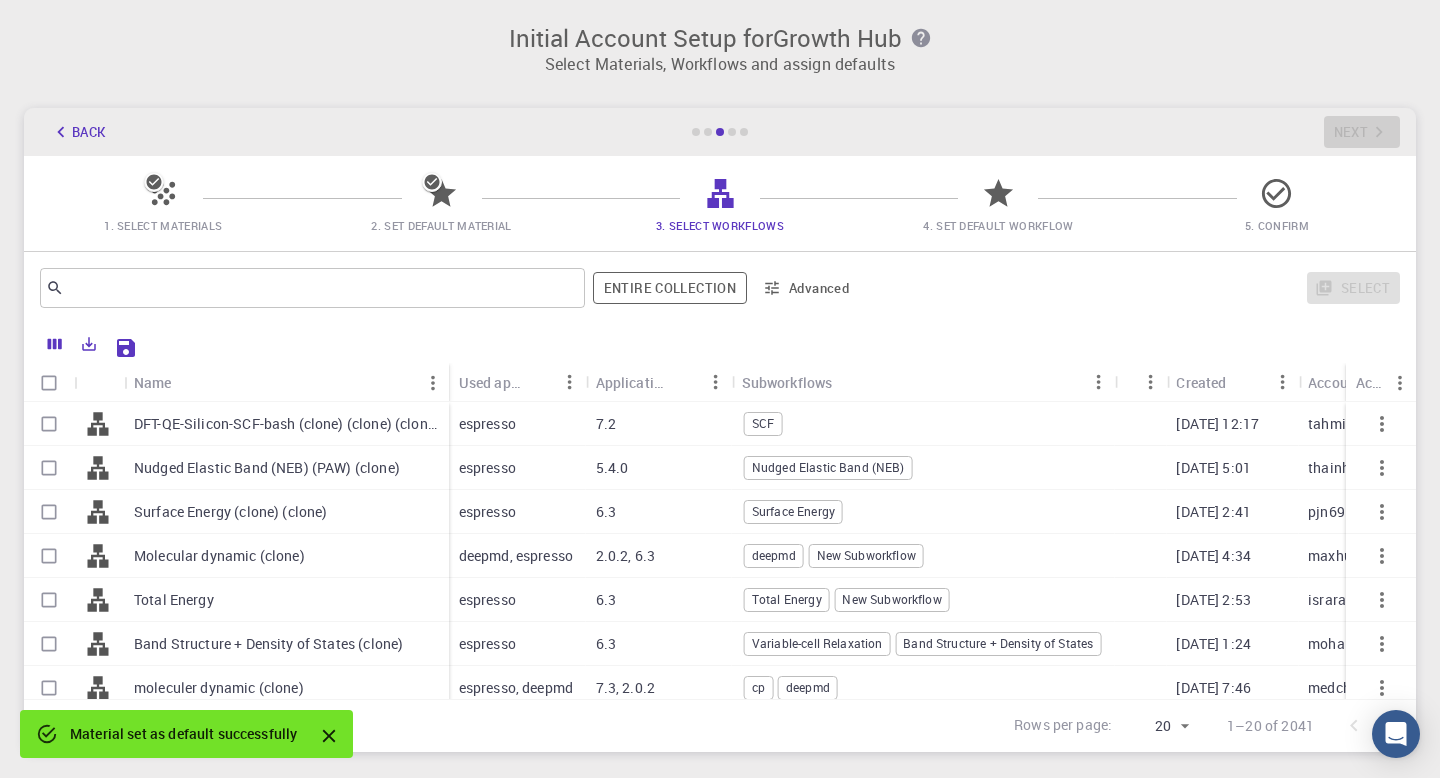 click on "Surface Energy (clone) (clone)" at bounding box center (286, 512) 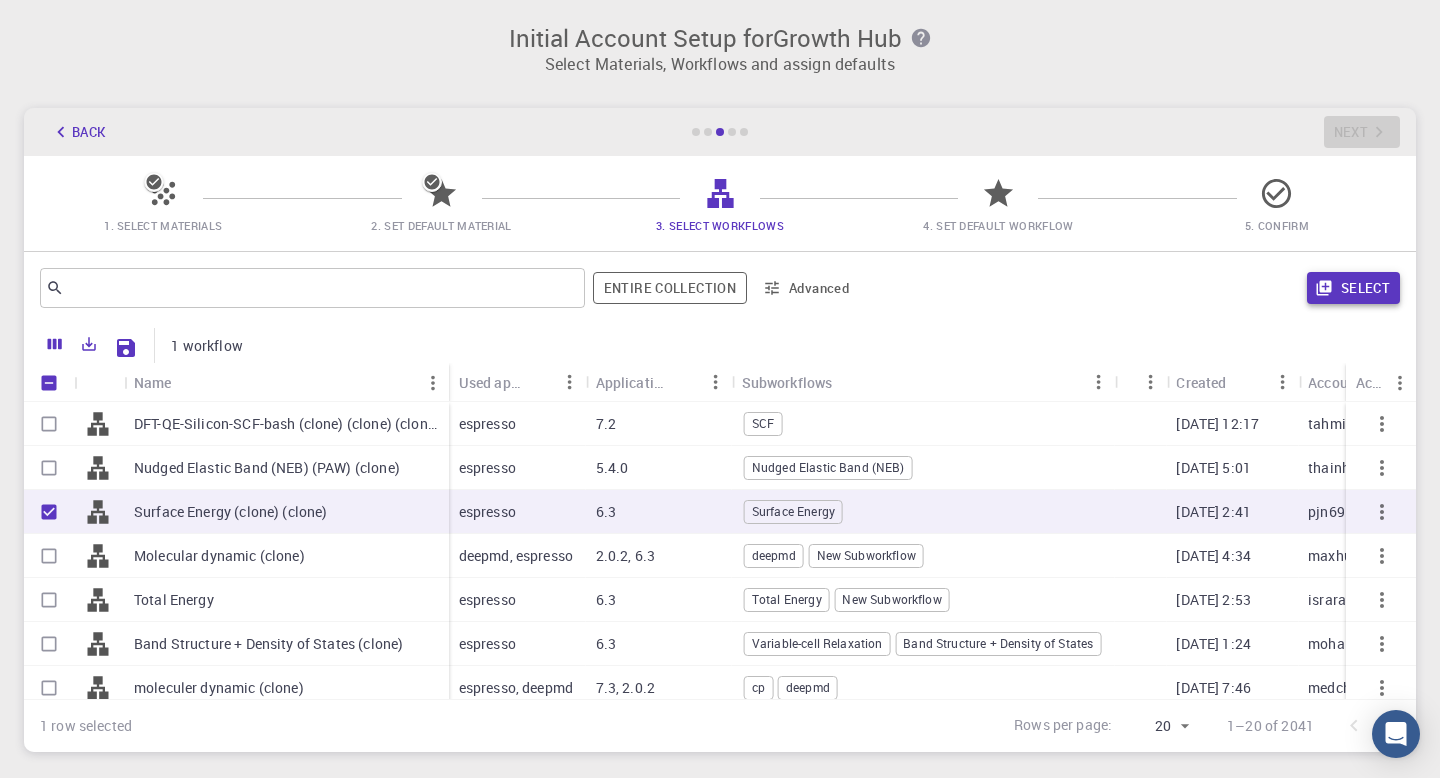 click on "Select" at bounding box center (1353, 288) 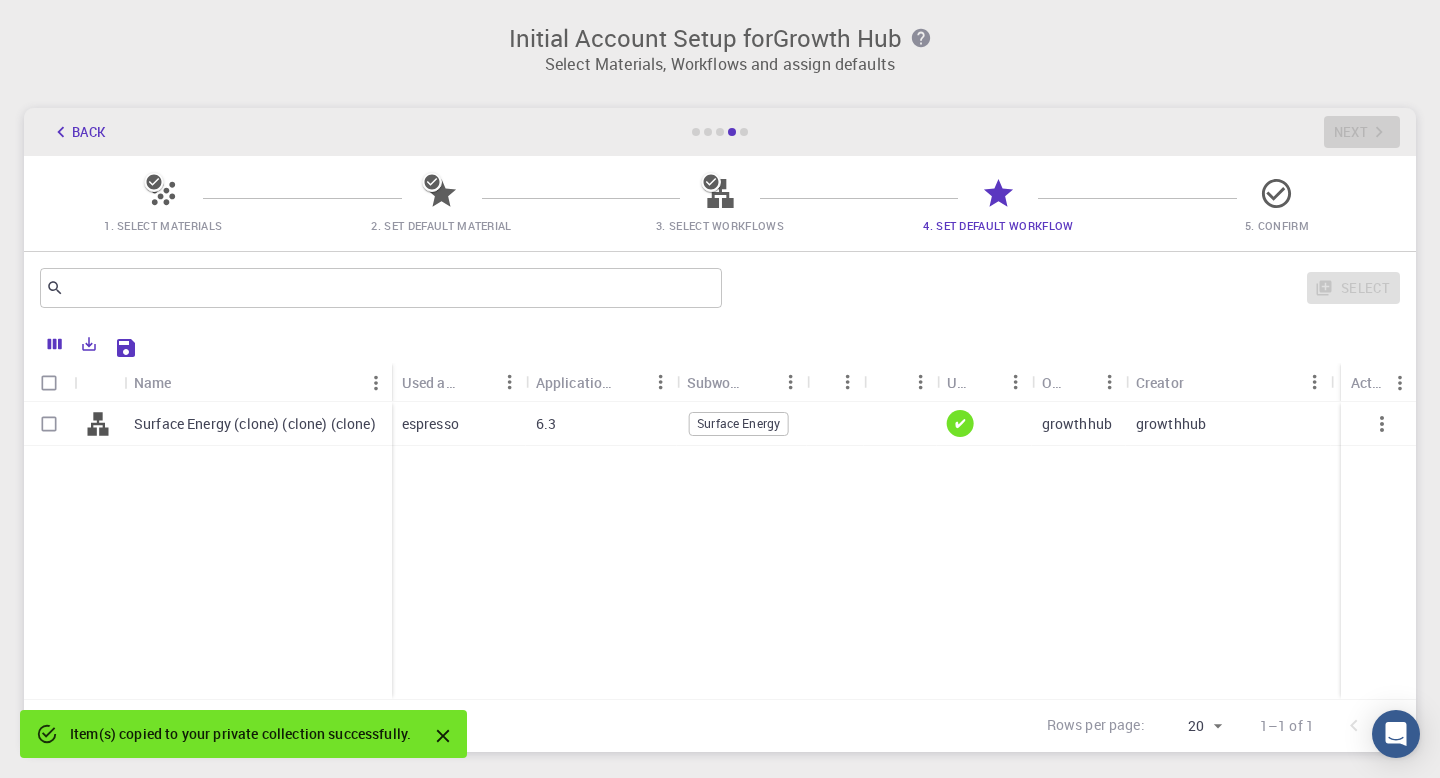 click on "Surface Energy (clone) (clone) (clone)" at bounding box center [255, 424] 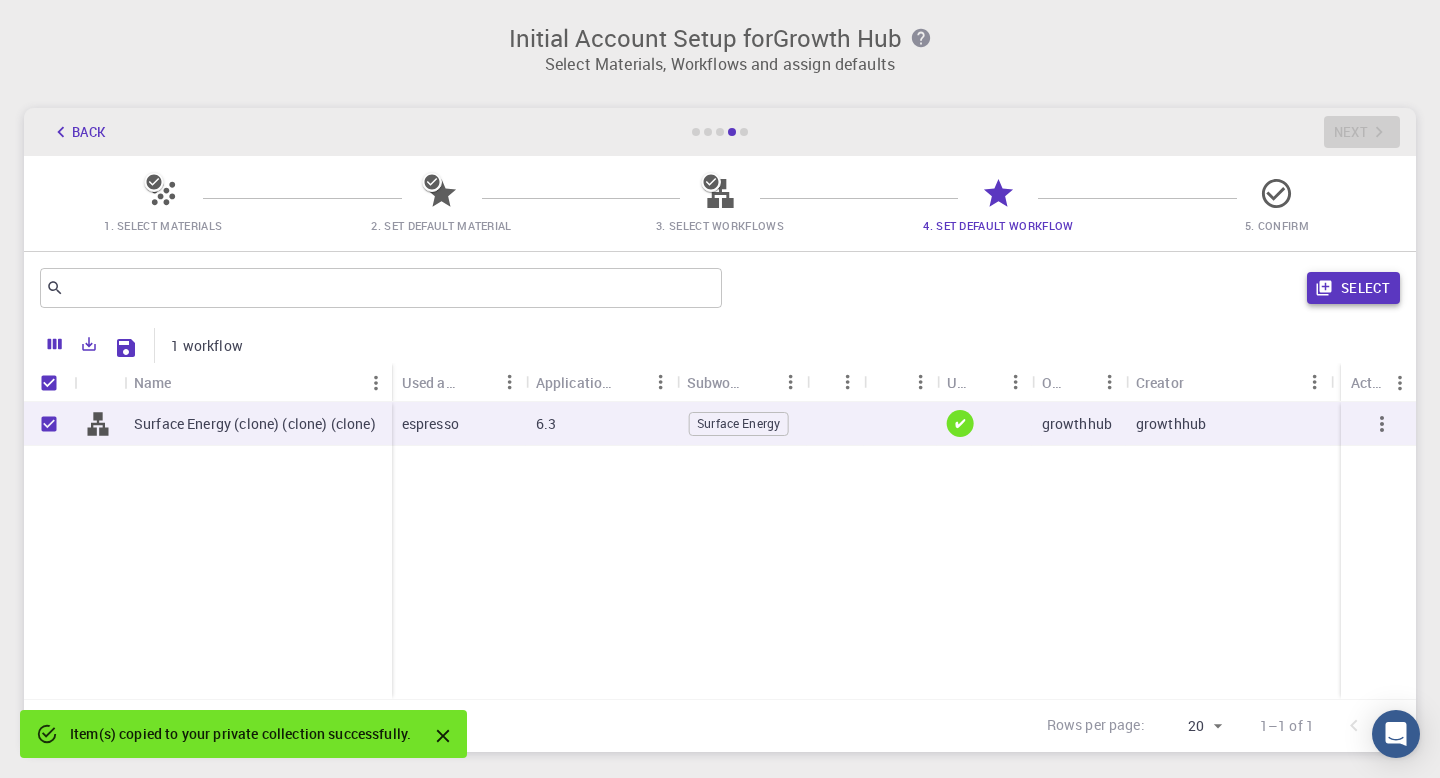 click on "Select" at bounding box center (1353, 288) 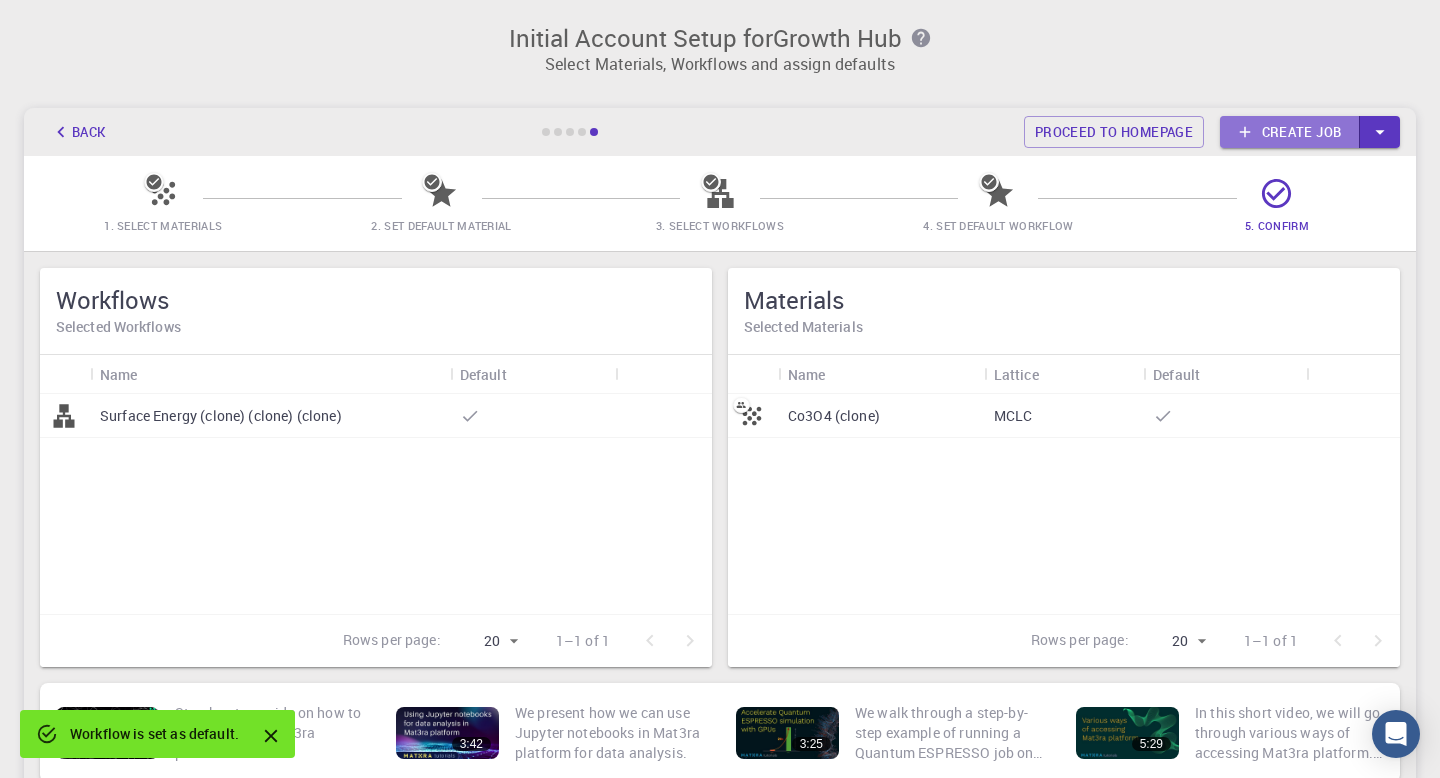 click on "Create job" at bounding box center [1290, 132] 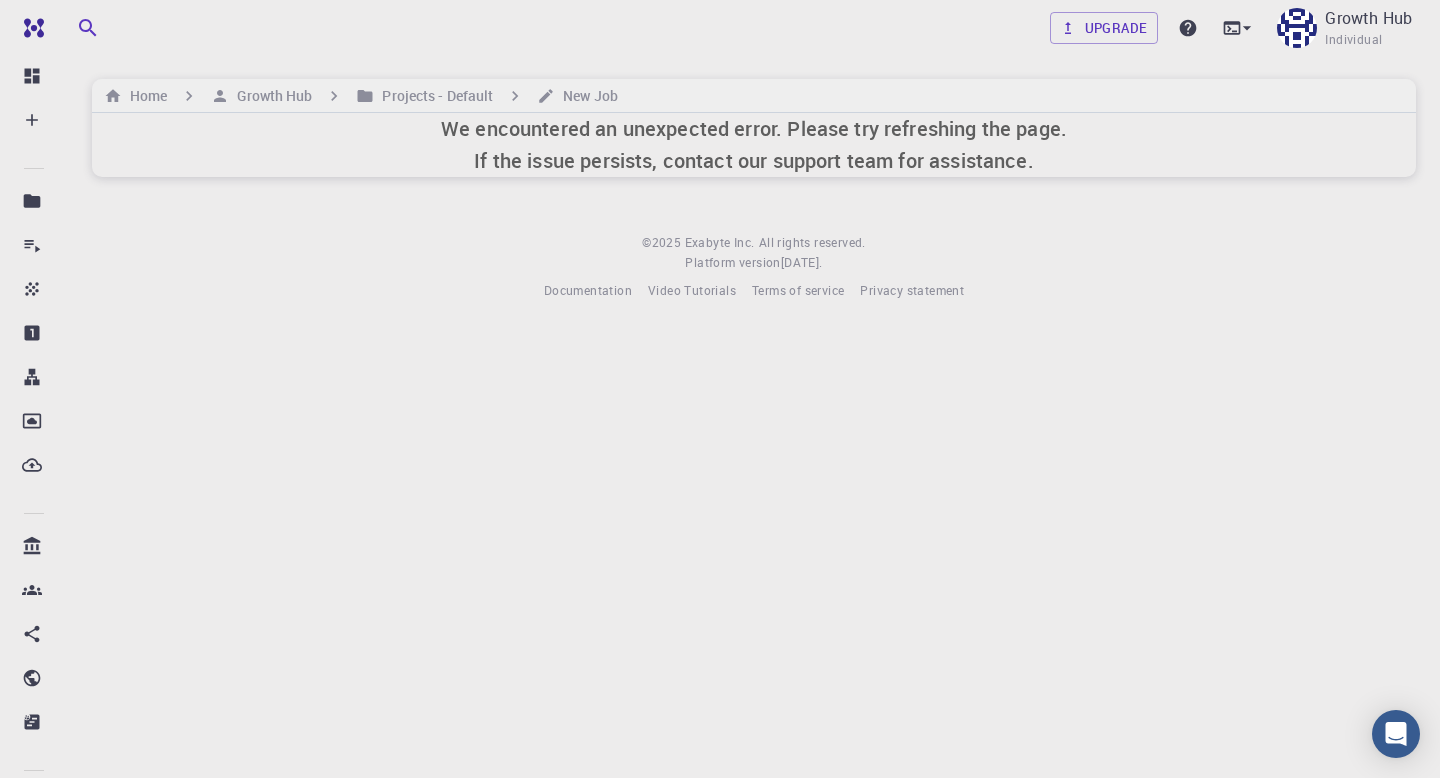 click on "We encountered an unexpected error. Please try refreshing the page.  If the issue persists, contact our support team for assistance." at bounding box center [754, 145] 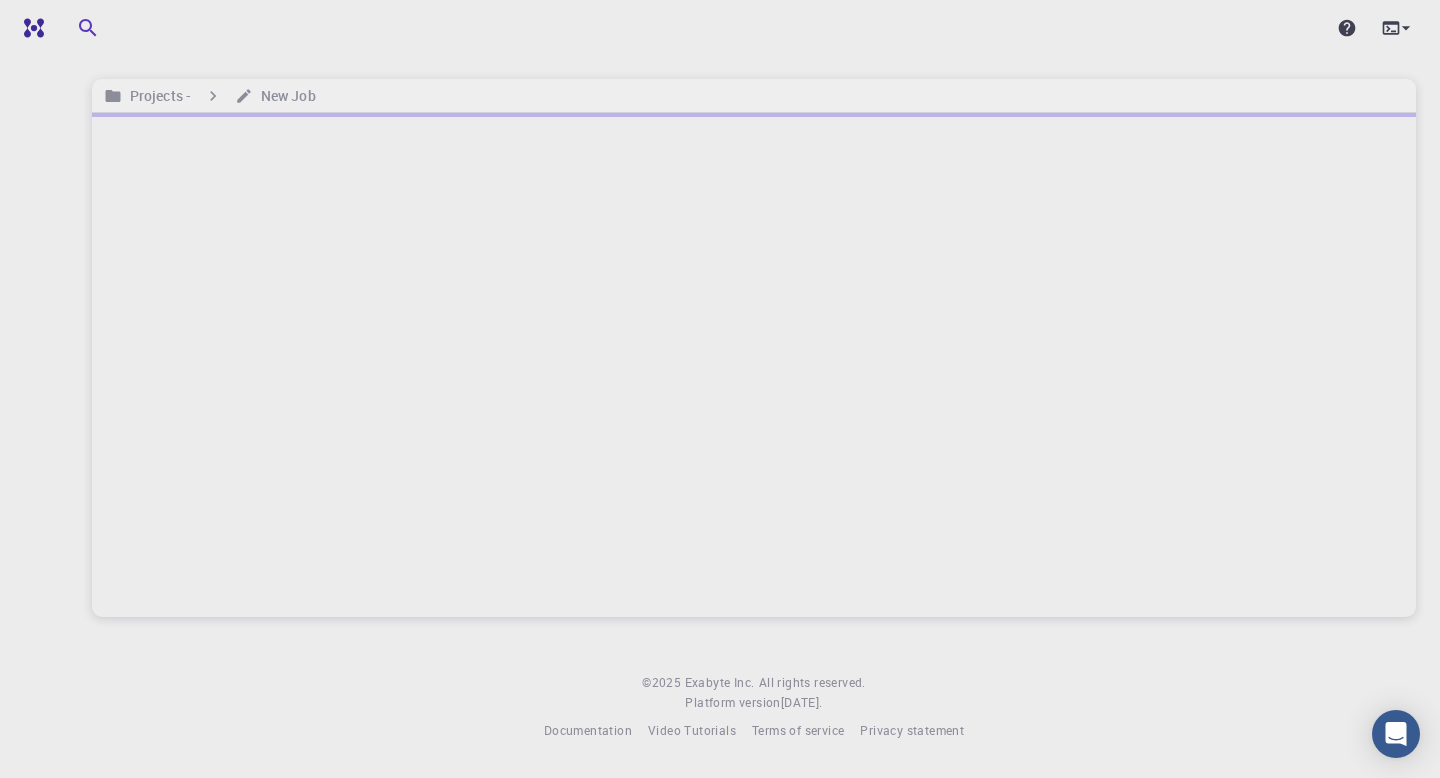 scroll, scrollTop: 0, scrollLeft: 0, axis: both 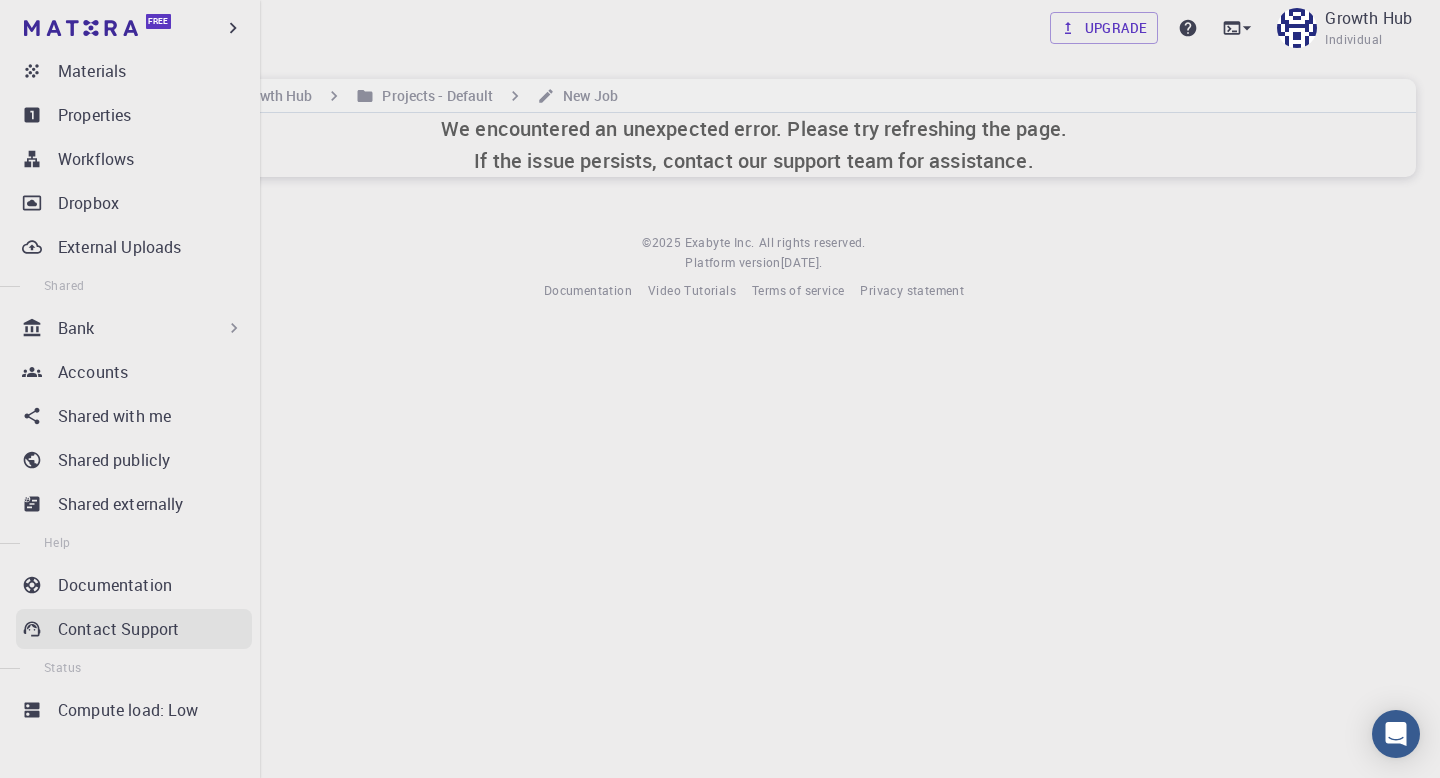 click on "Contact Support" at bounding box center (118, 629) 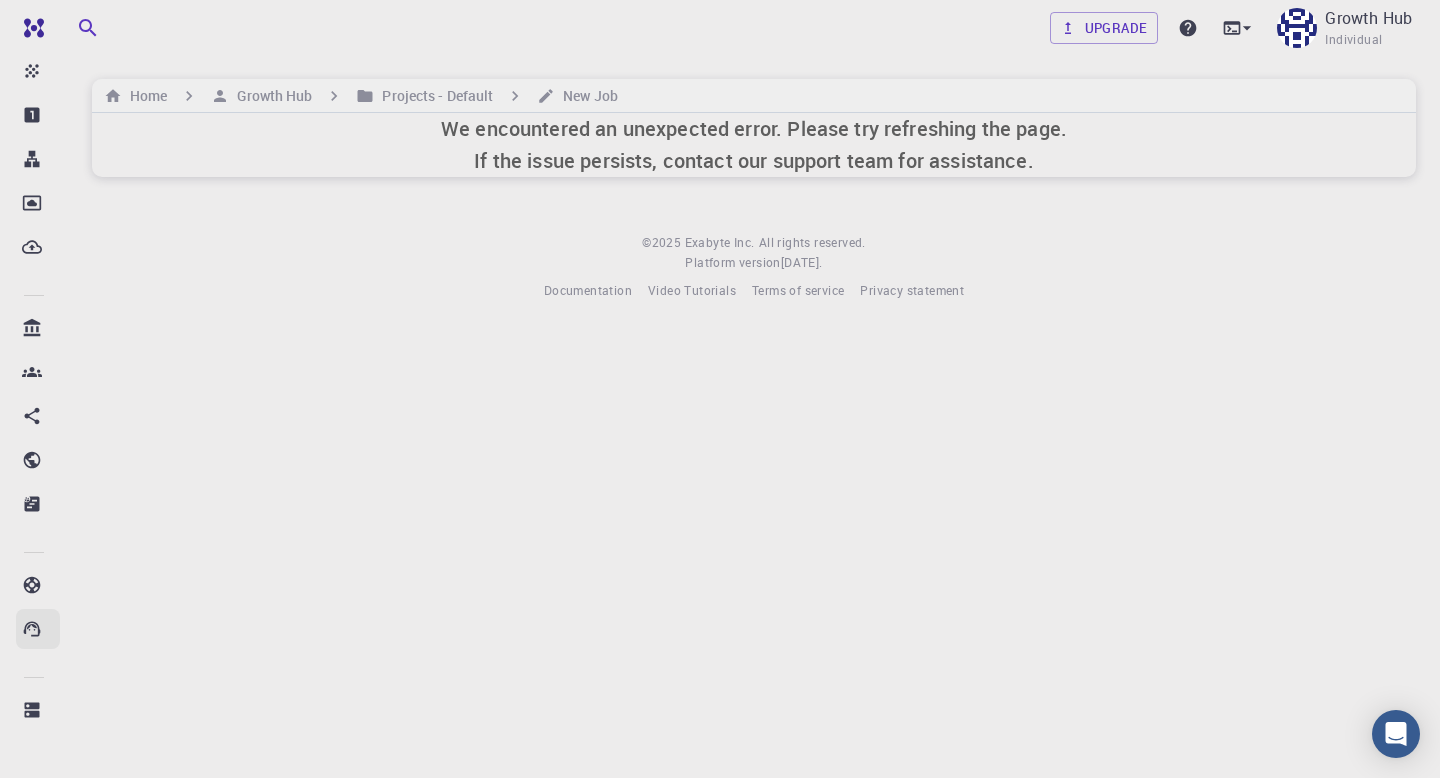 scroll, scrollTop: 0, scrollLeft: 0, axis: both 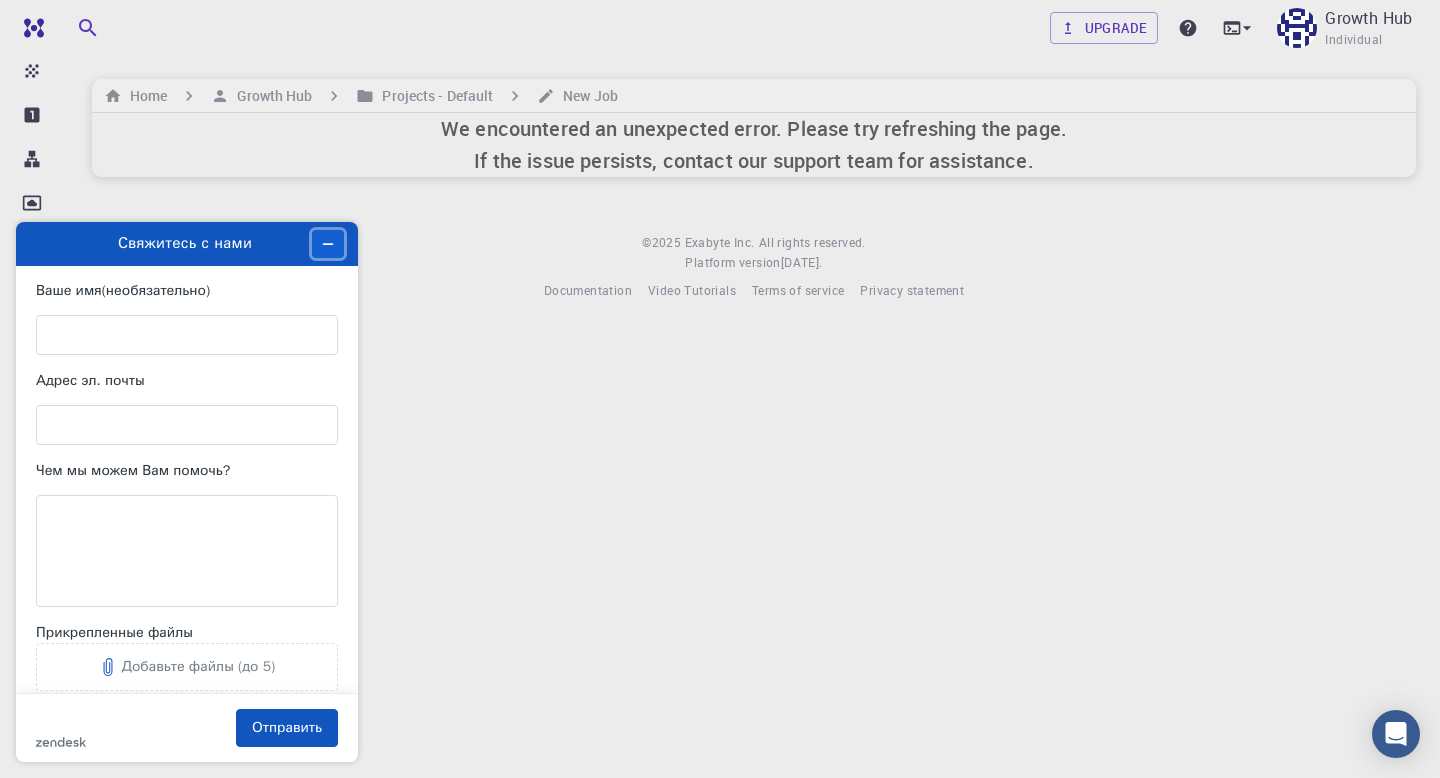 click 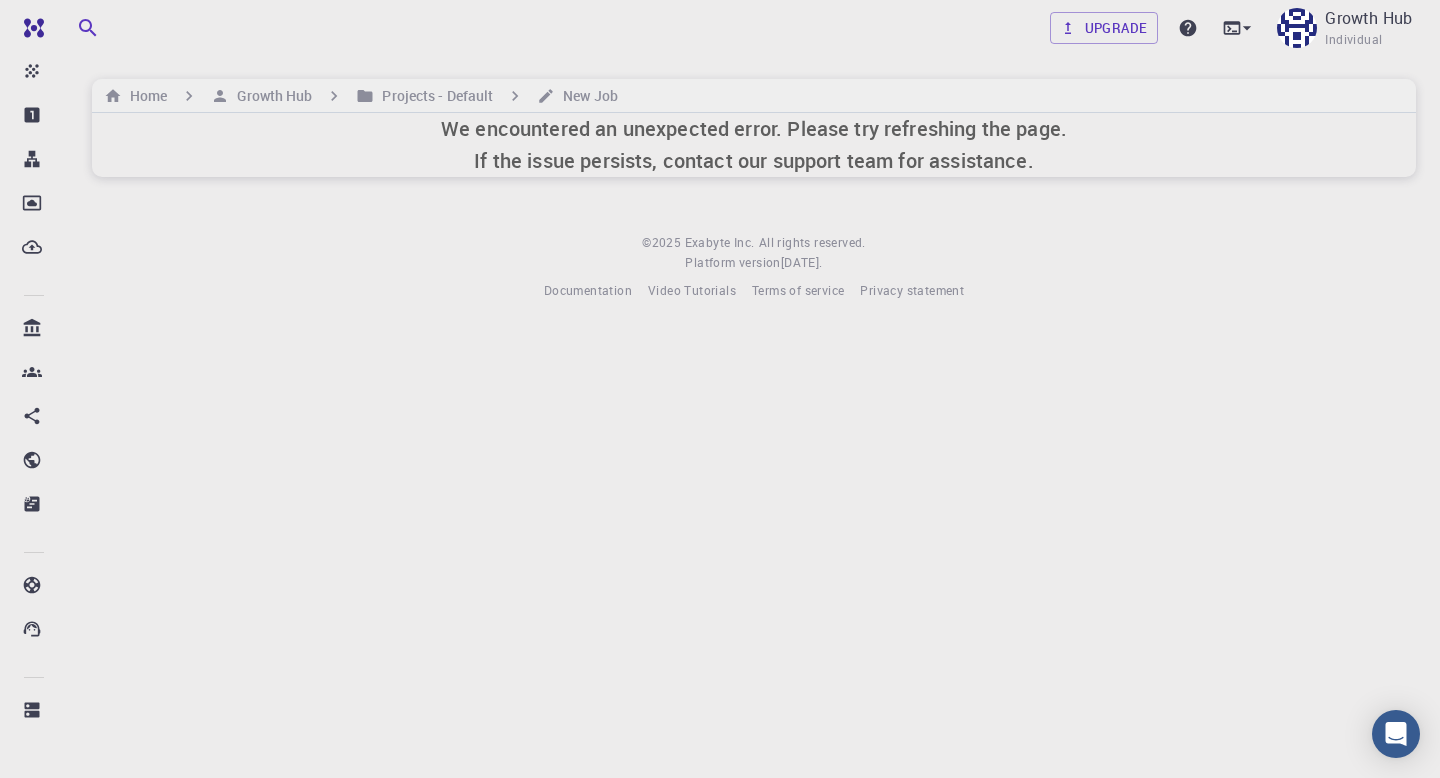 click on "©  2025   Exabyte Inc.   All rights reserved. Platform version  [DATE] . Documentation Video Tutorials Terms of service Privacy statement" at bounding box center [754, 267] 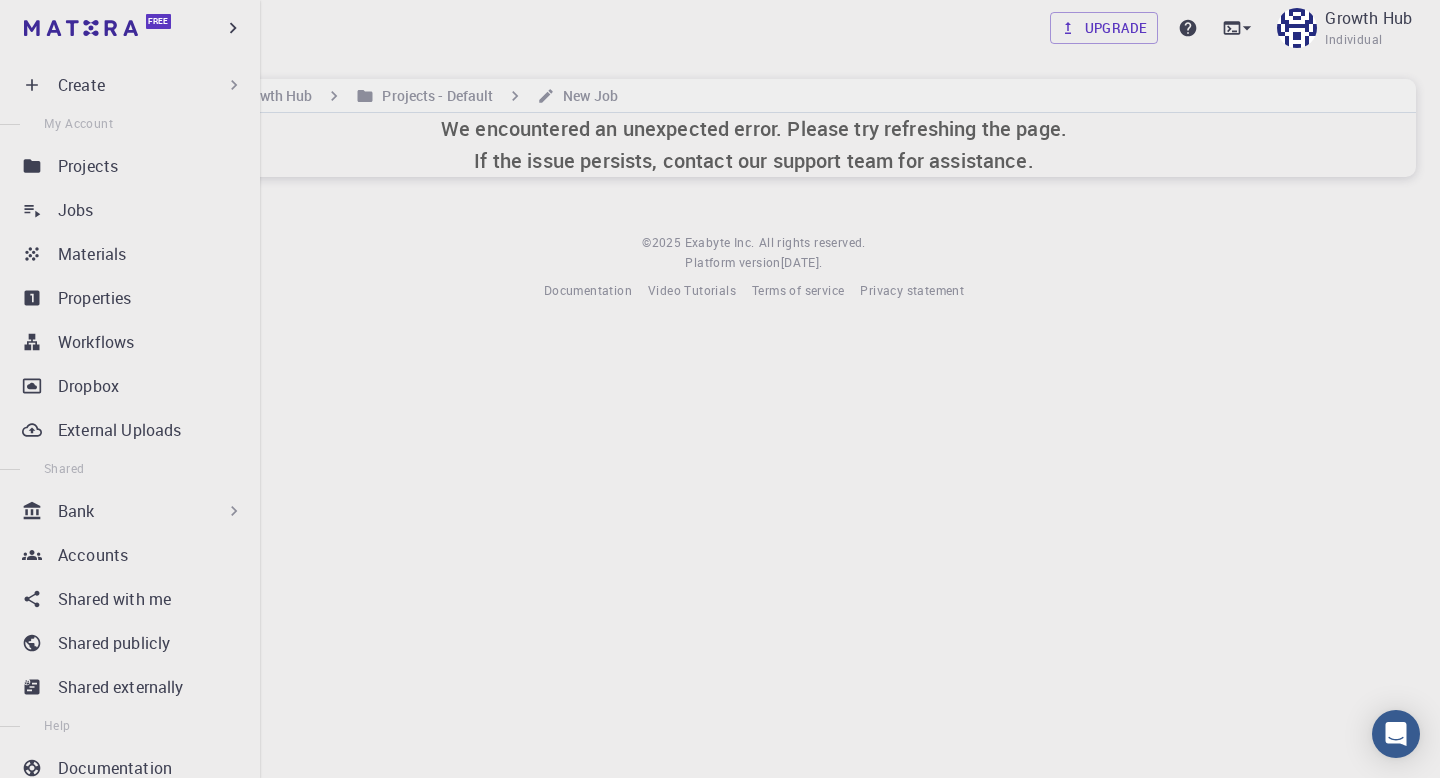 scroll, scrollTop: 0, scrollLeft: 0, axis: both 